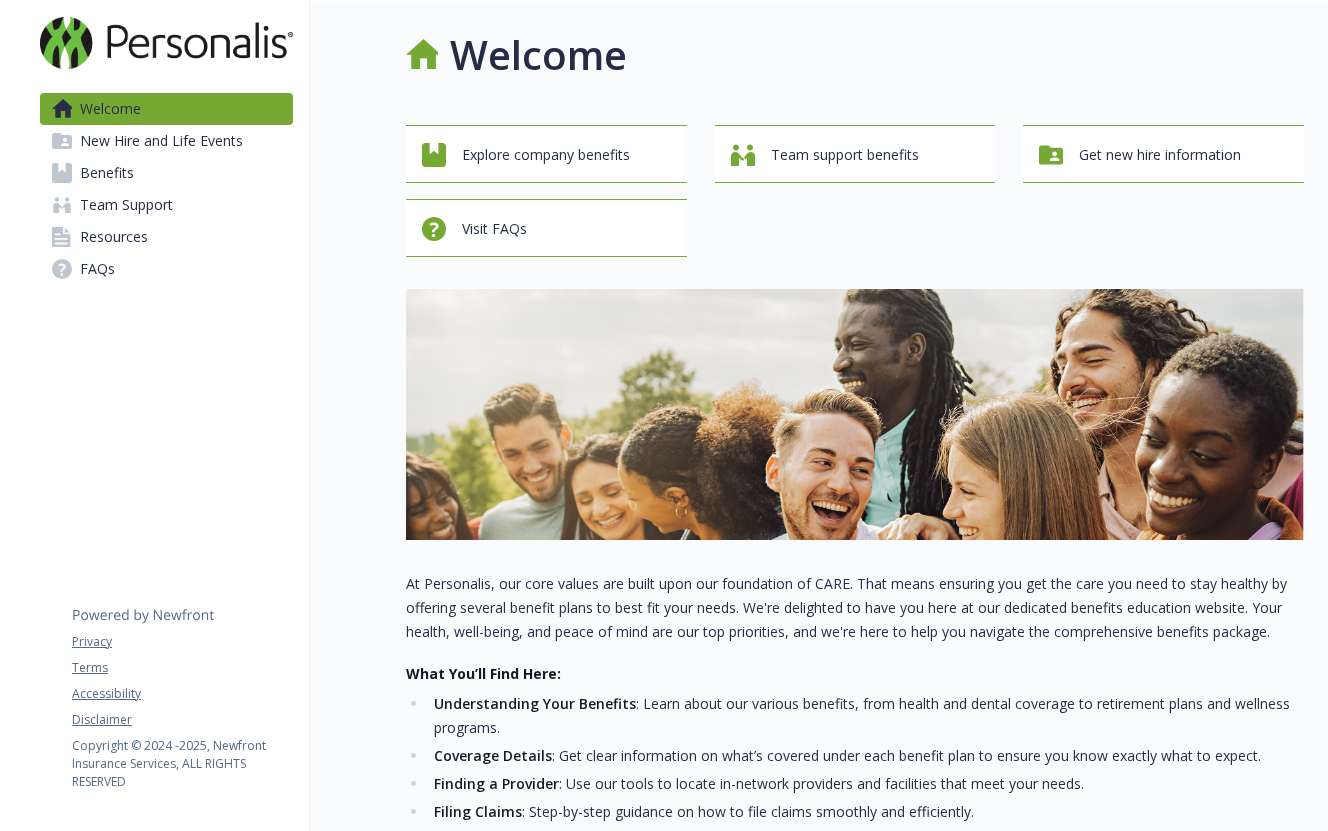 scroll, scrollTop: 0, scrollLeft: 0, axis: both 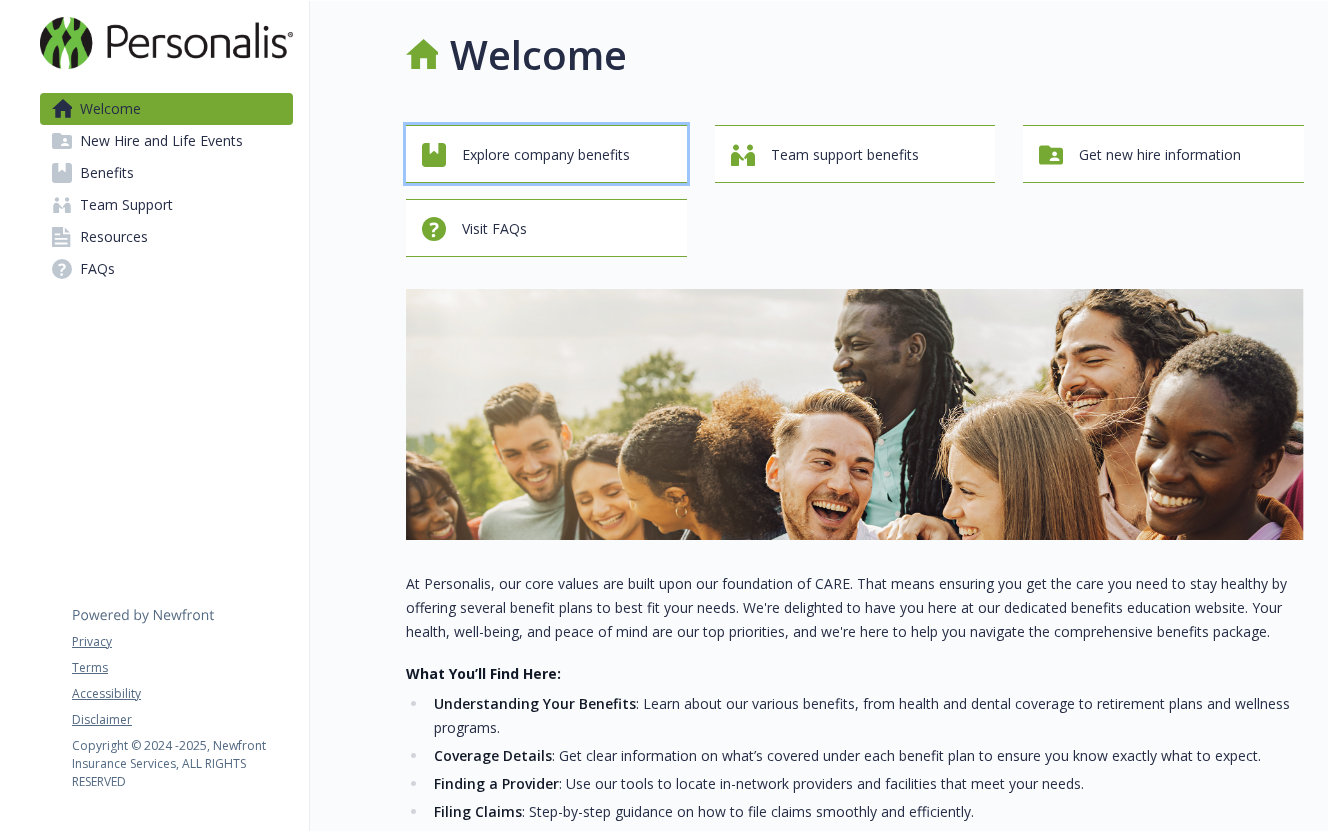 click on "Explore company benefits" at bounding box center (546, 155) 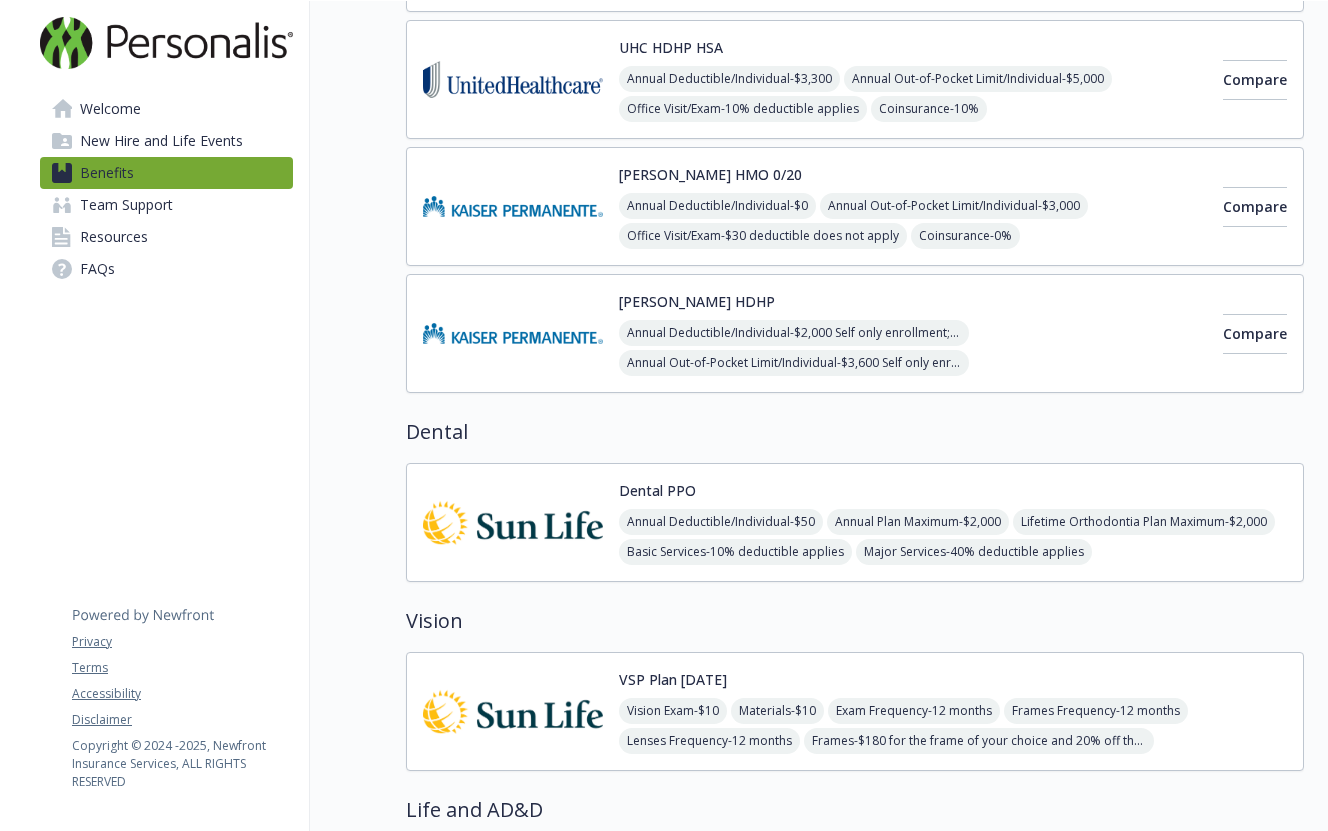 scroll, scrollTop: 332, scrollLeft: 0, axis: vertical 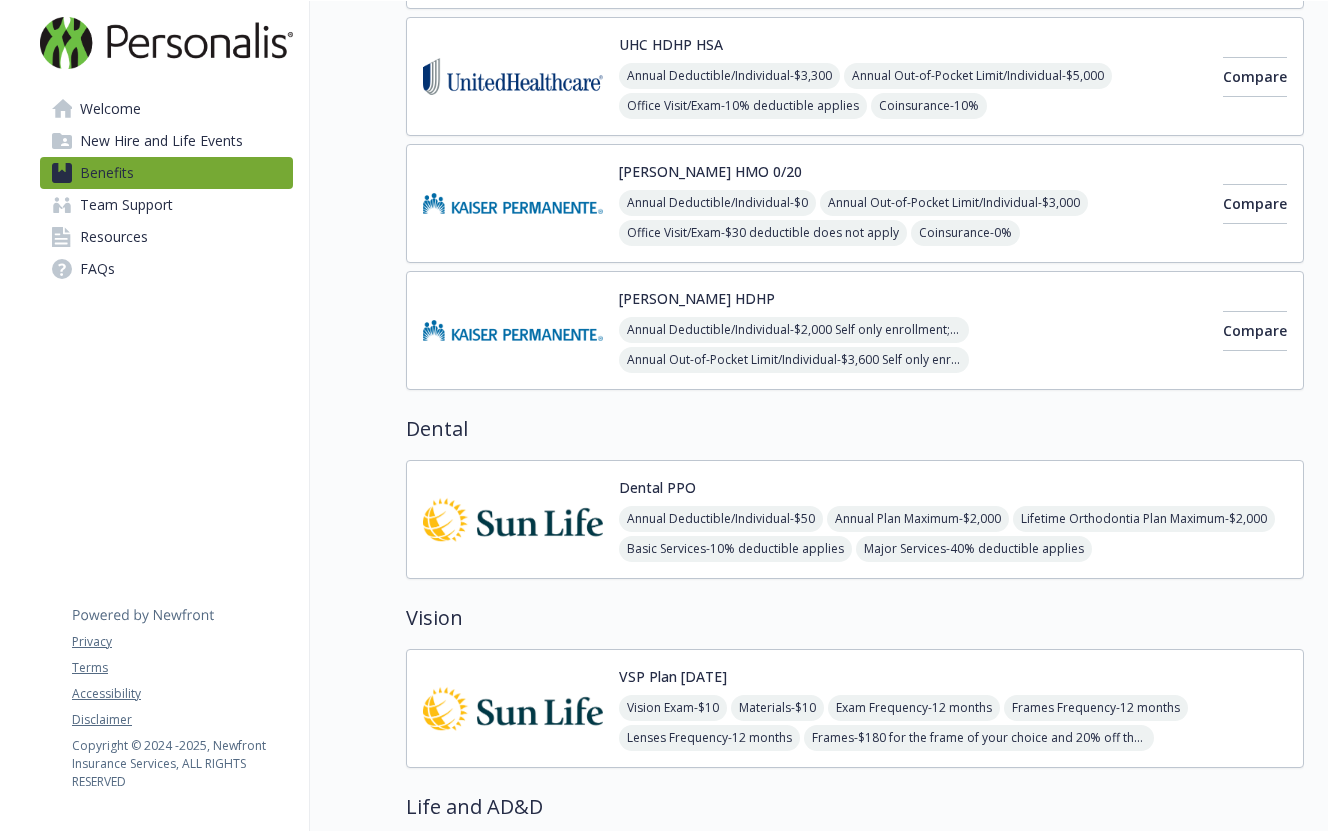 click at bounding box center [513, 519] 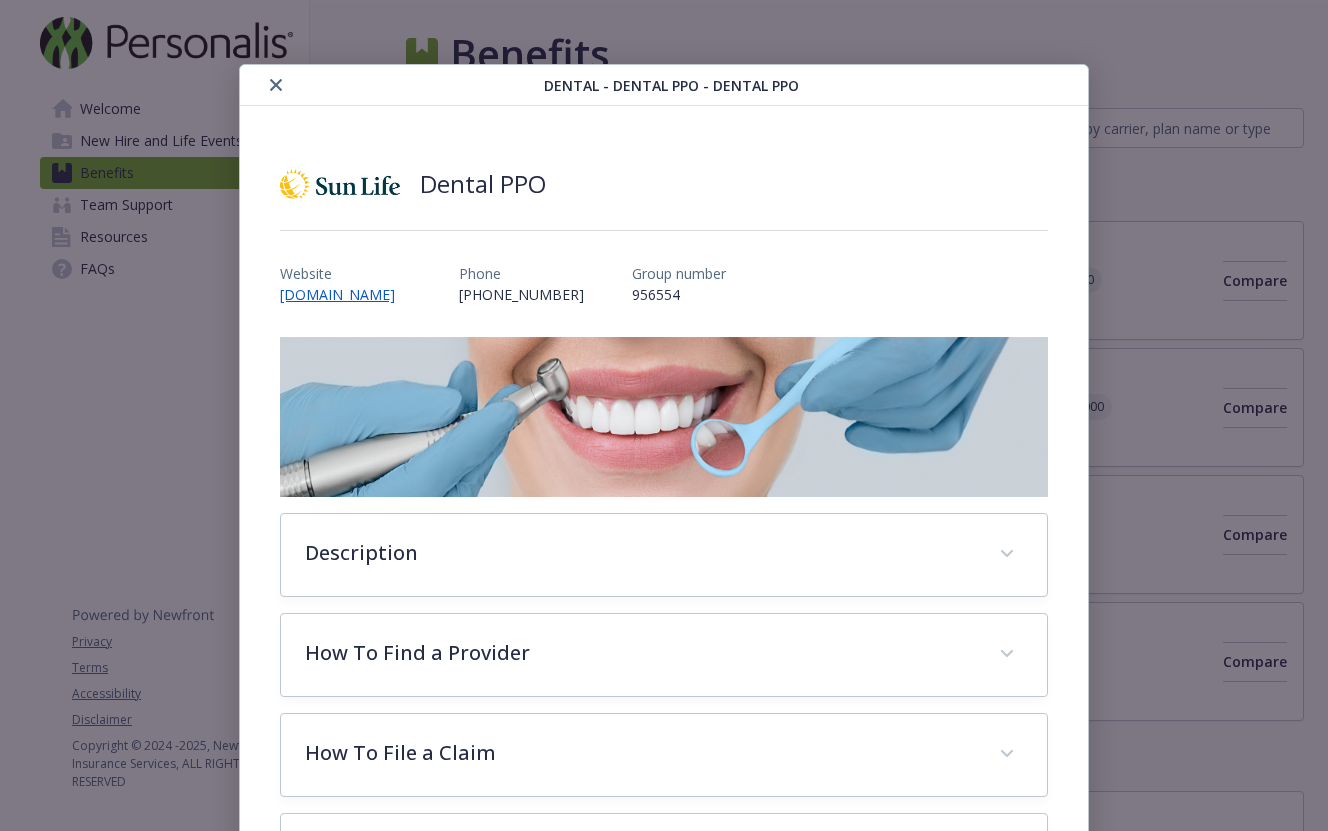 scroll, scrollTop: 332, scrollLeft: 0, axis: vertical 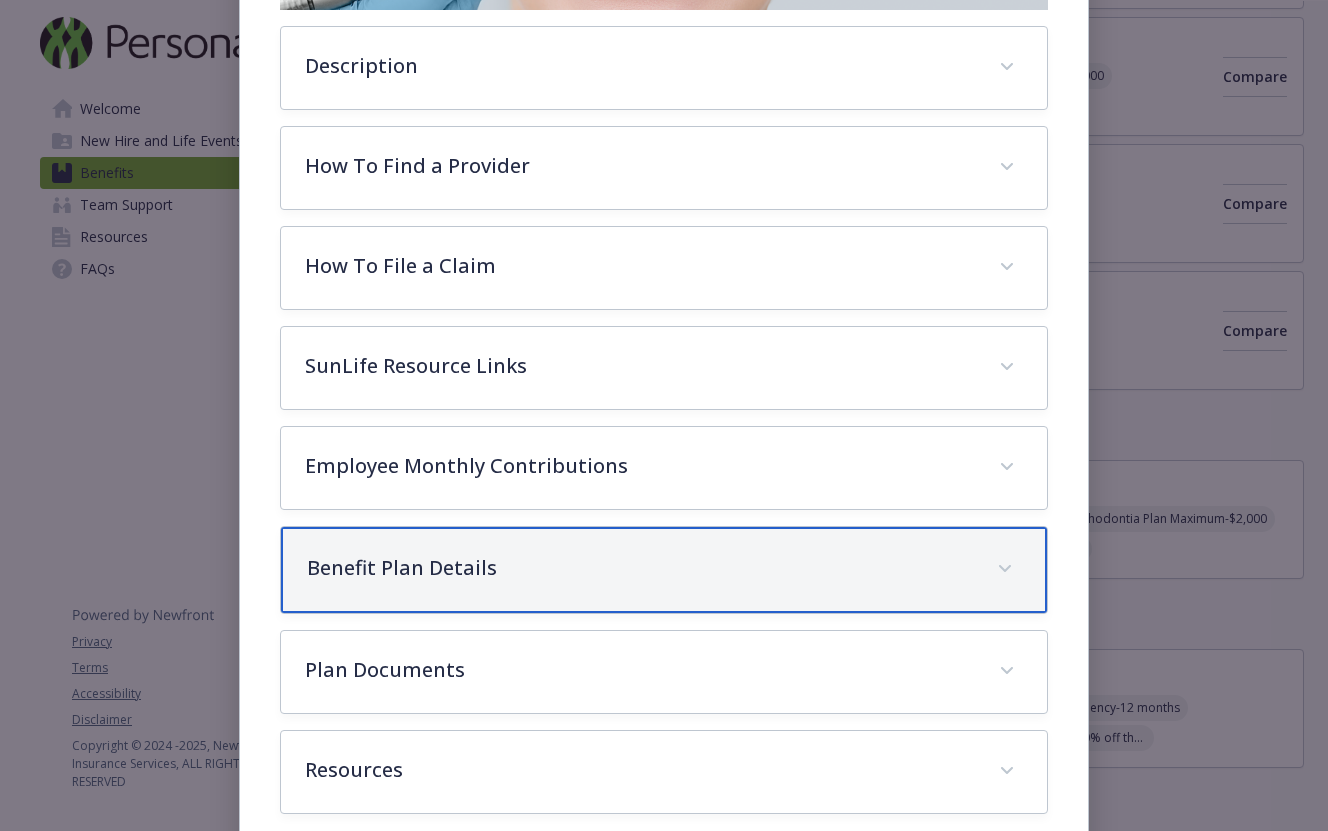 click on "Benefit Plan Details" at bounding box center [640, 568] 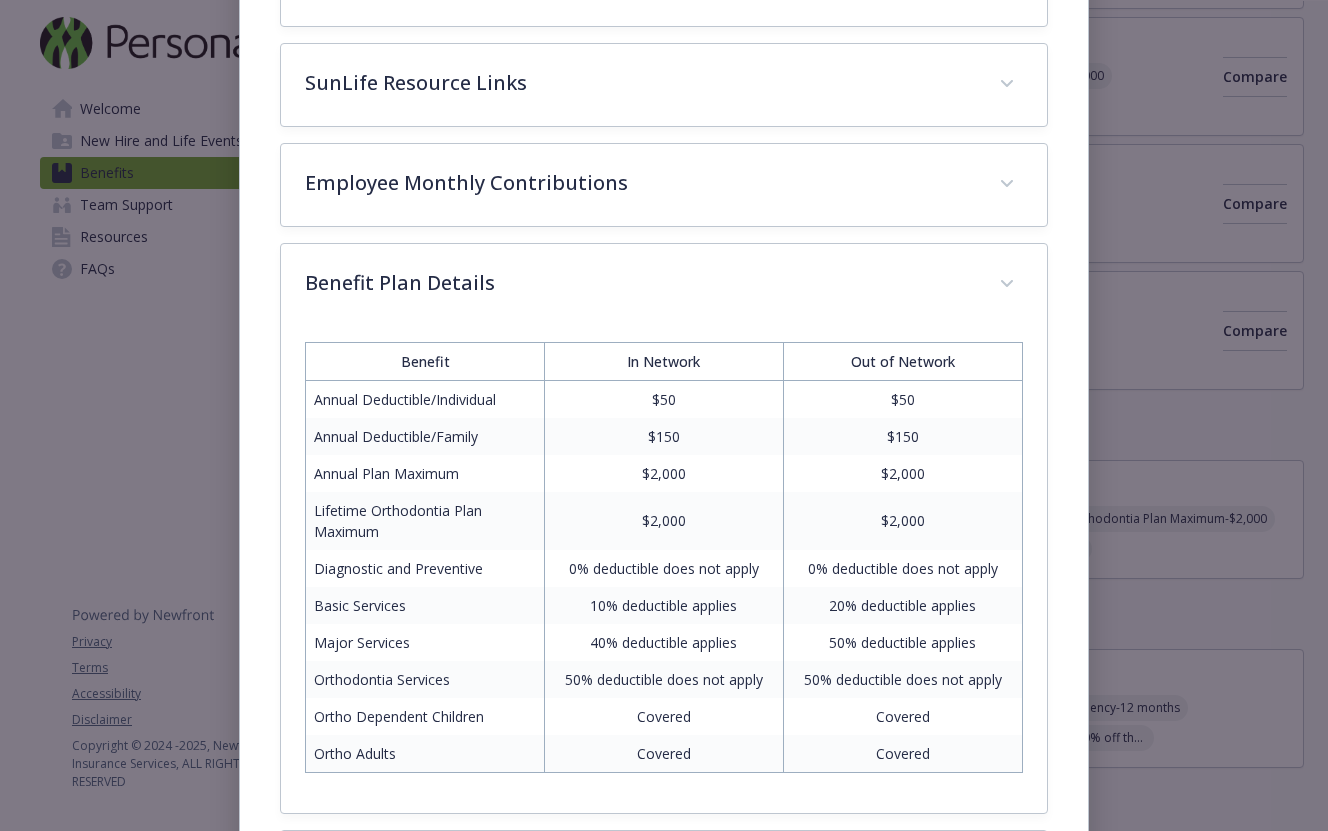scroll, scrollTop: 768, scrollLeft: 0, axis: vertical 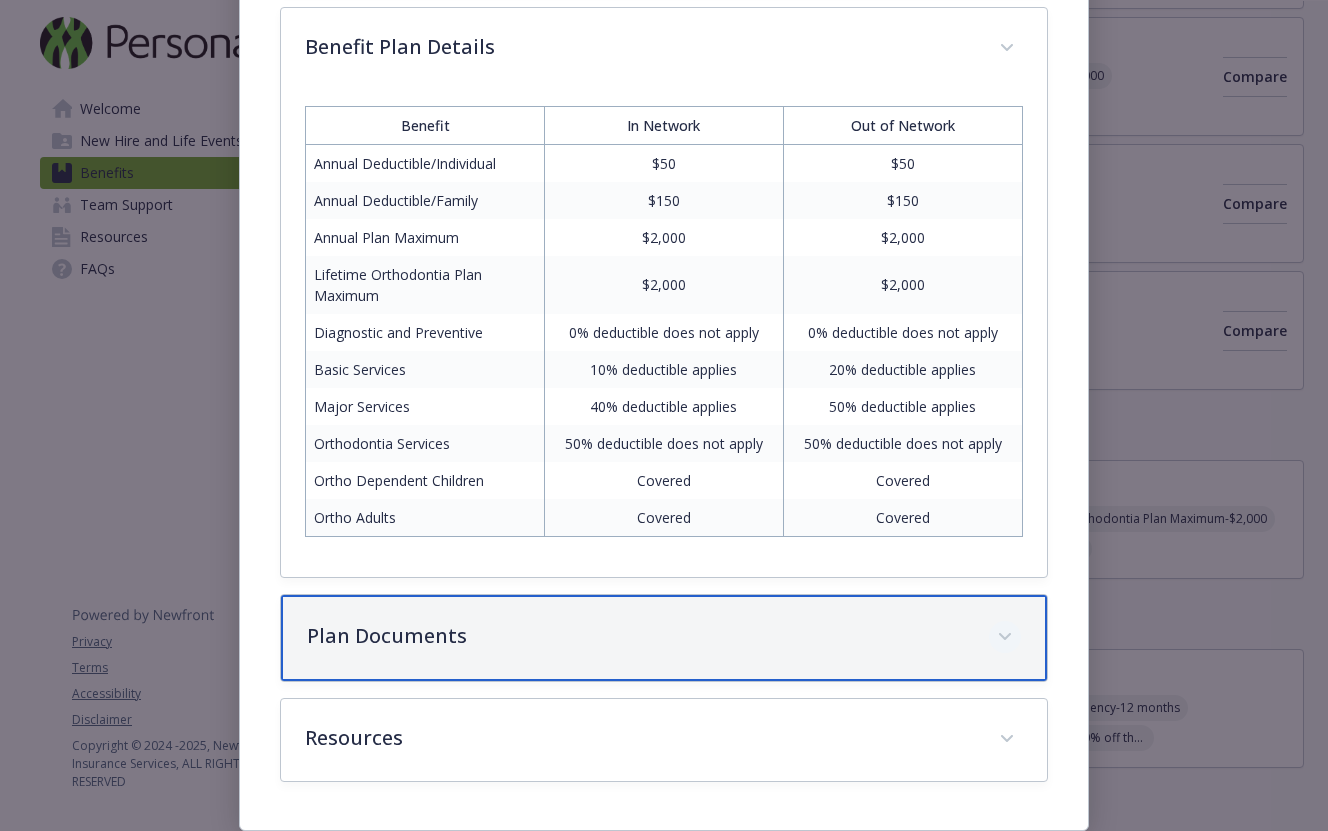 click at bounding box center [1005, 637] 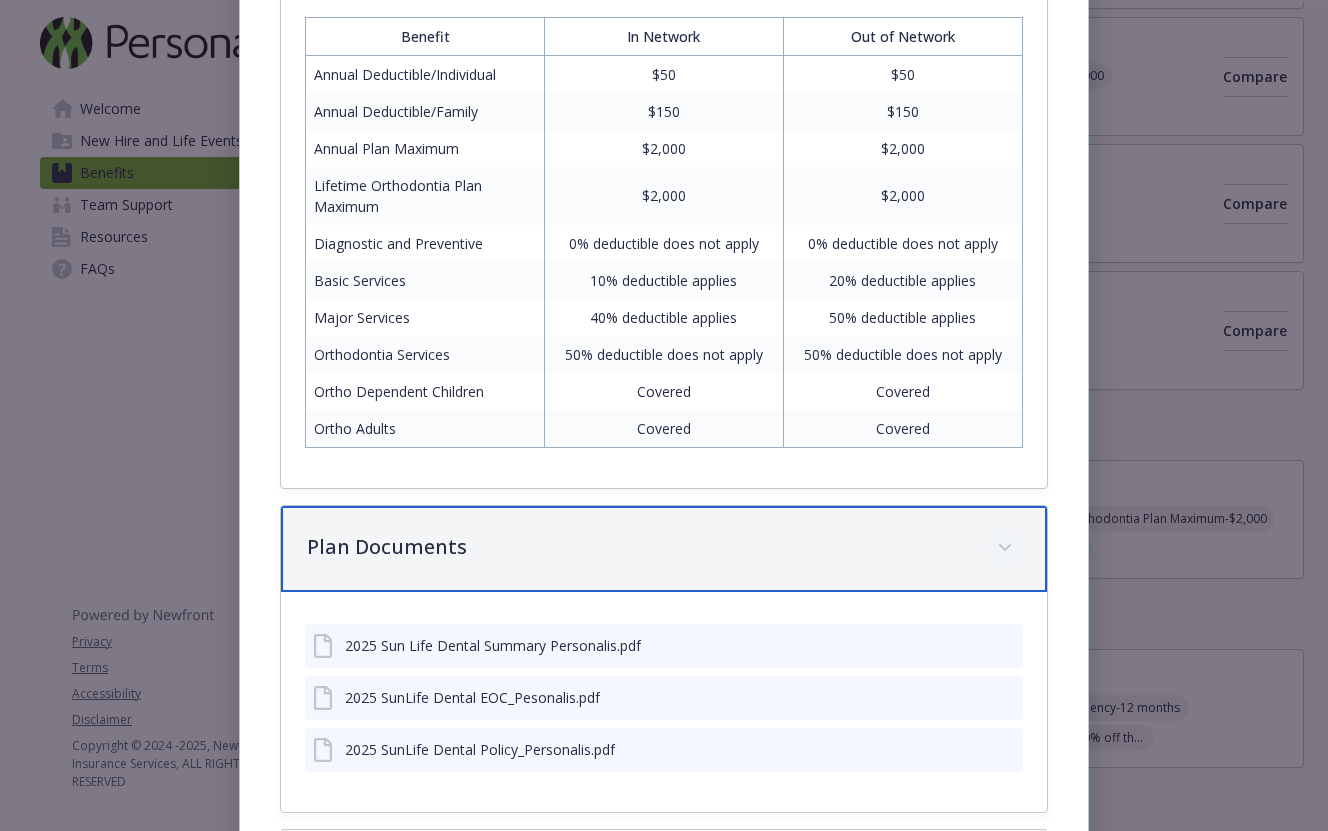 scroll, scrollTop: 1226, scrollLeft: 0, axis: vertical 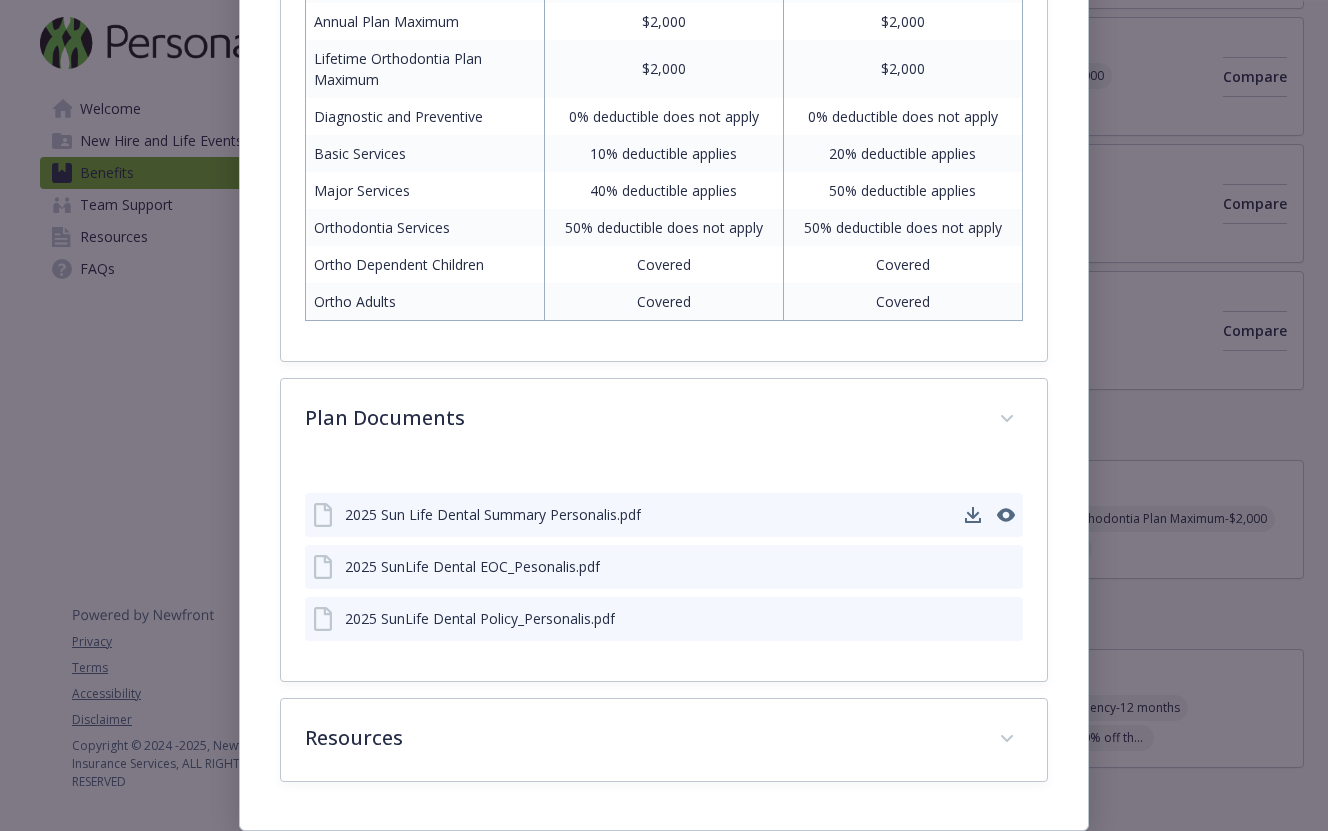 click on "2025 Sun Life Dental Summary Personalis.pdf" at bounding box center [493, 514] 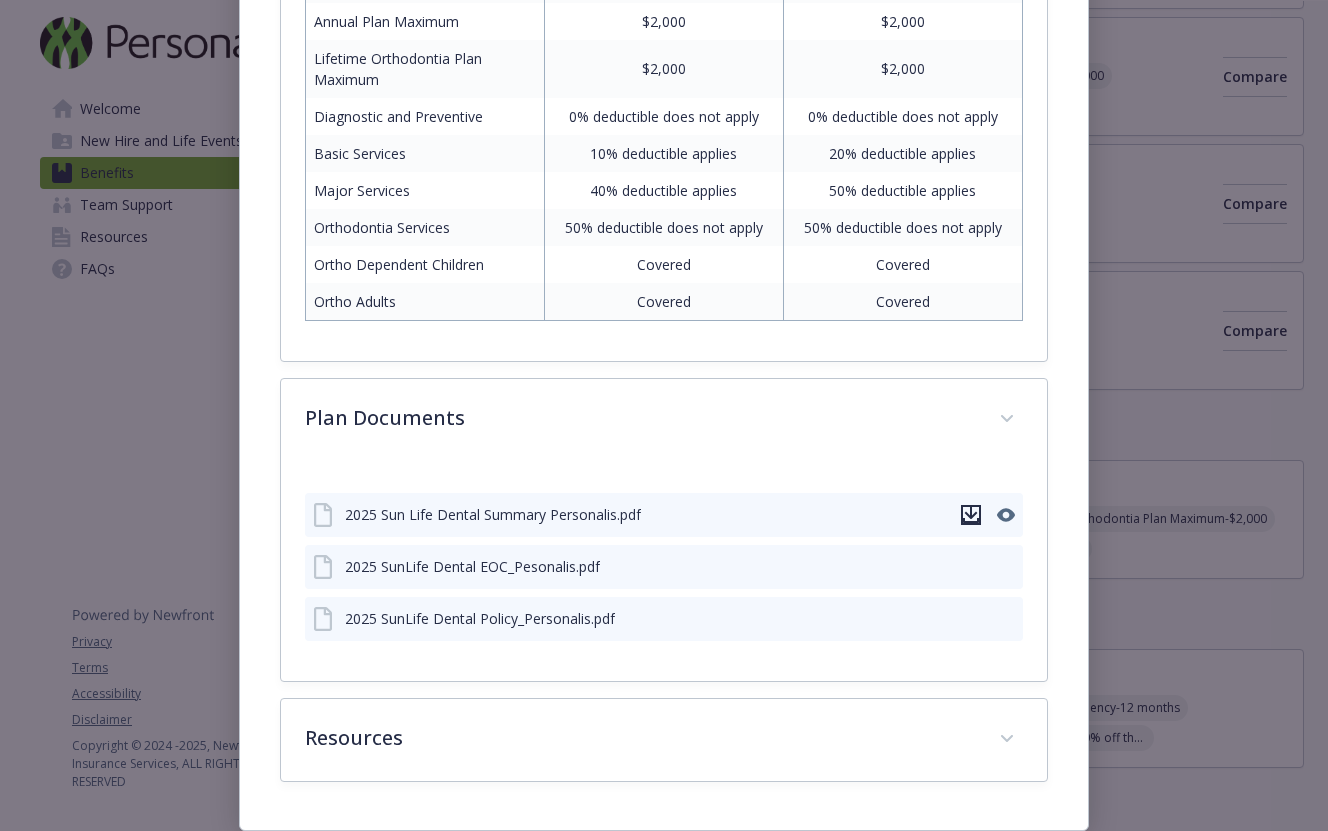 click 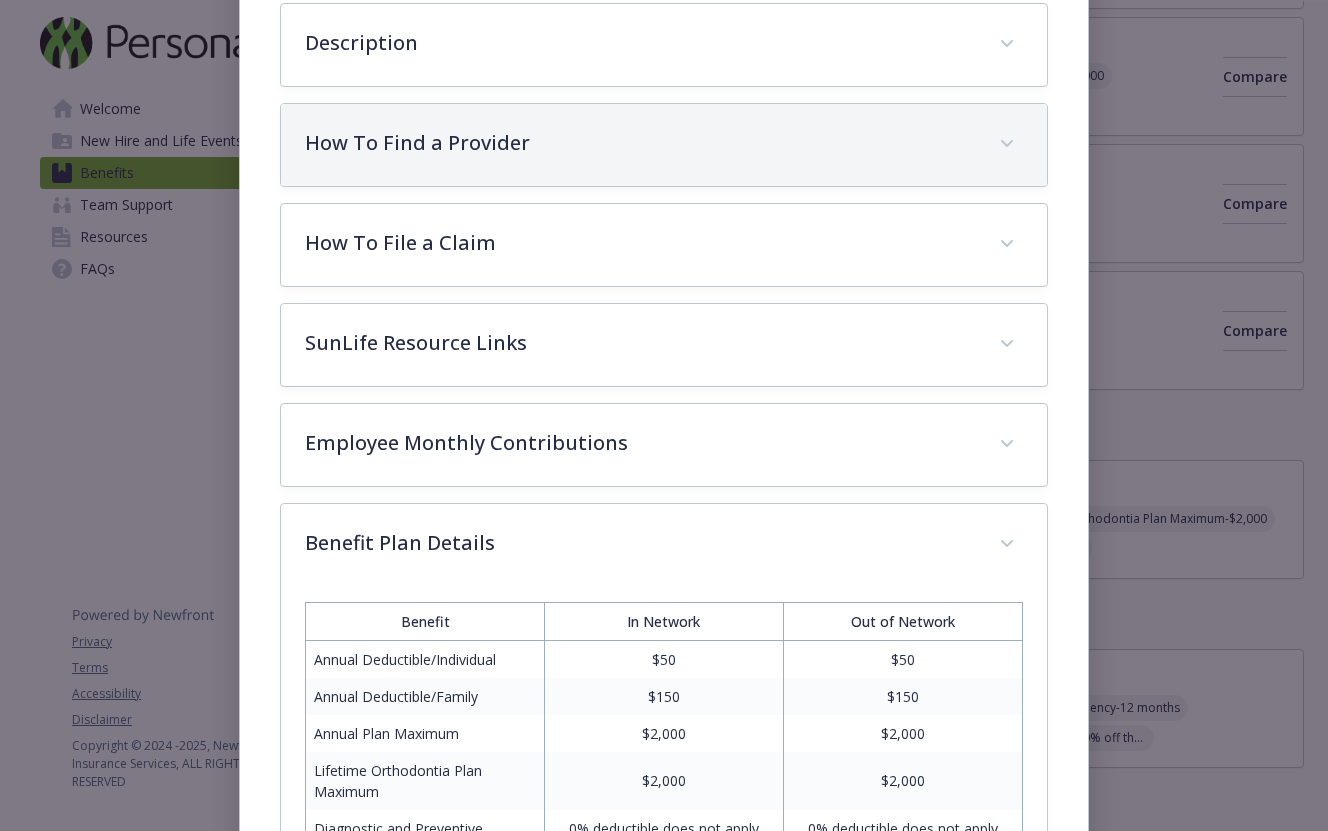 scroll, scrollTop: 479, scrollLeft: 0, axis: vertical 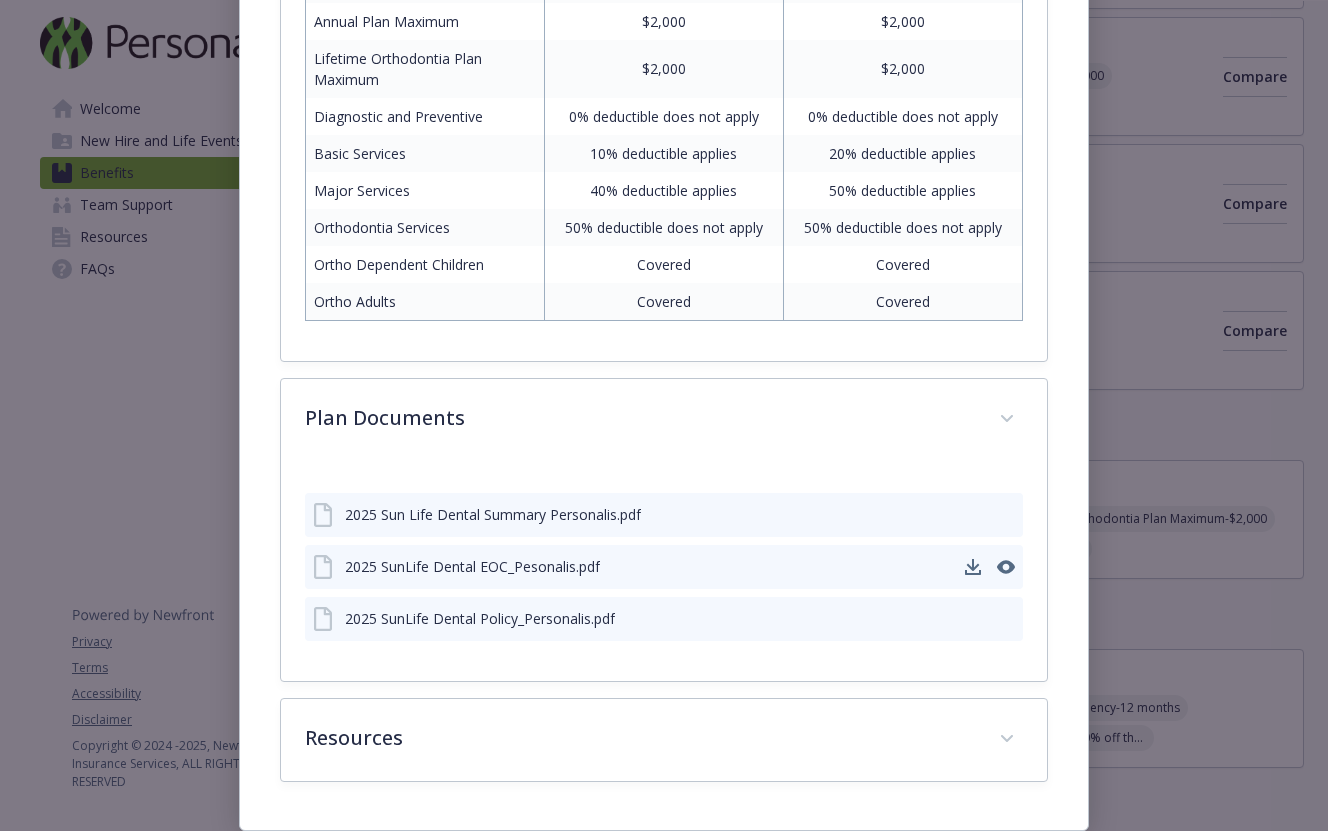 click on "2025 SunLife Dental EOC_Pesonalis.pdf" at bounding box center (472, 566) 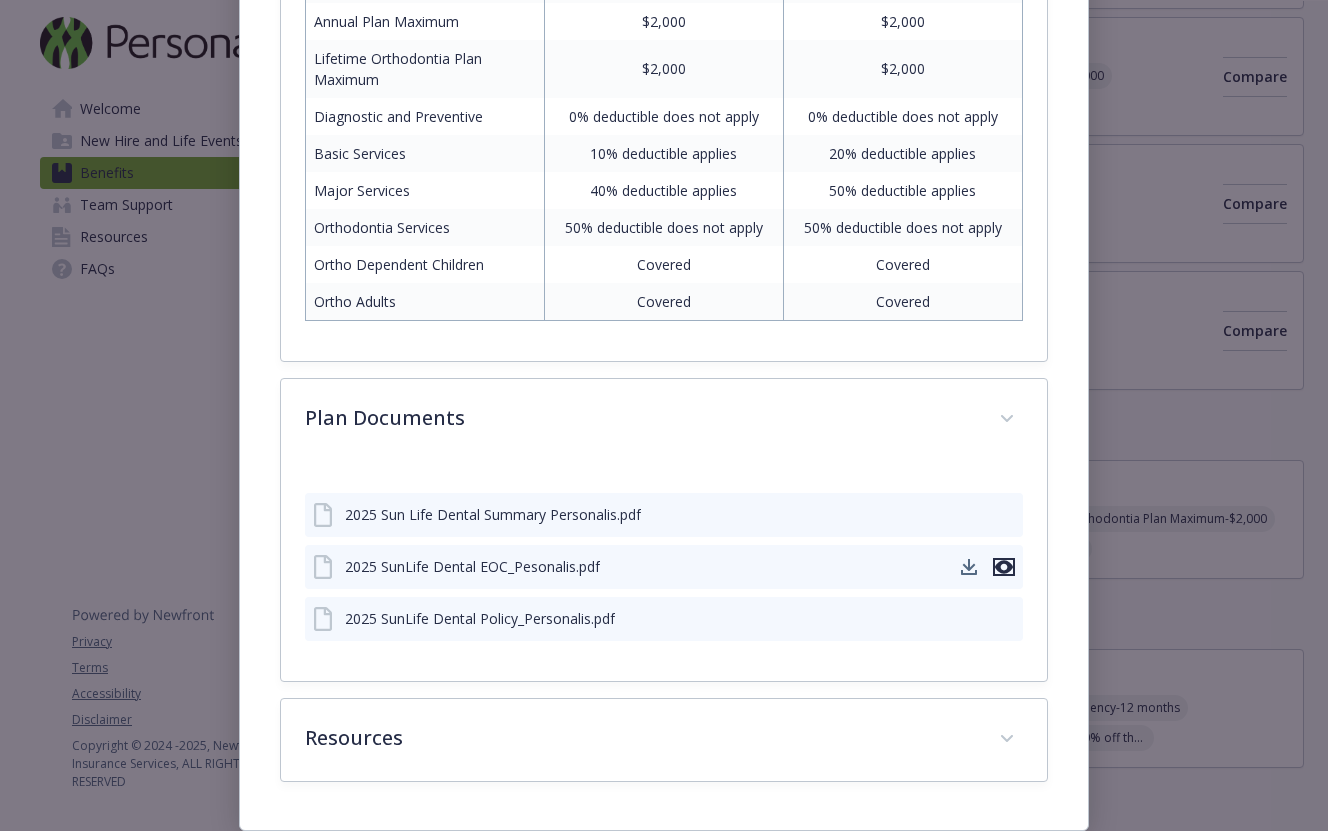 click 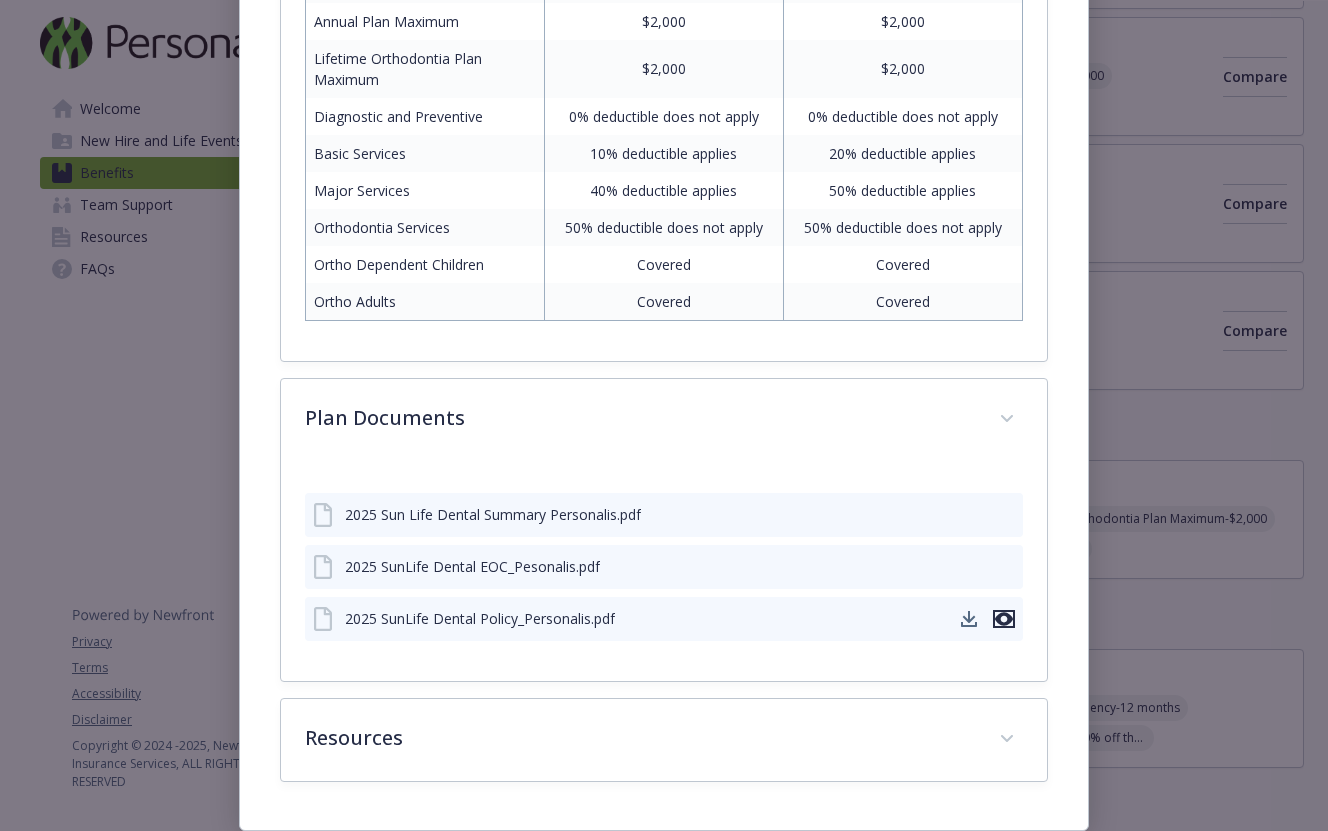 click 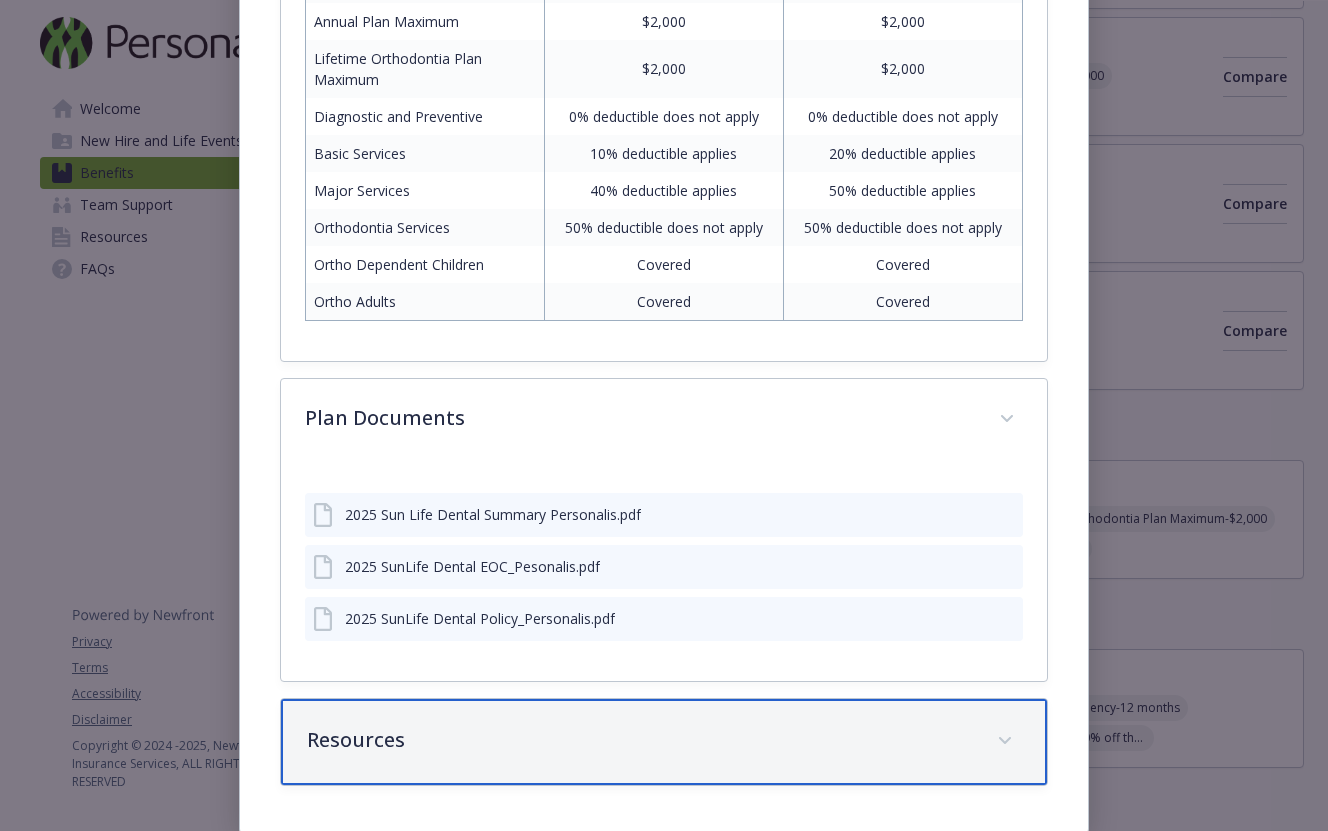 click on "Resources" at bounding box center (664, 742) 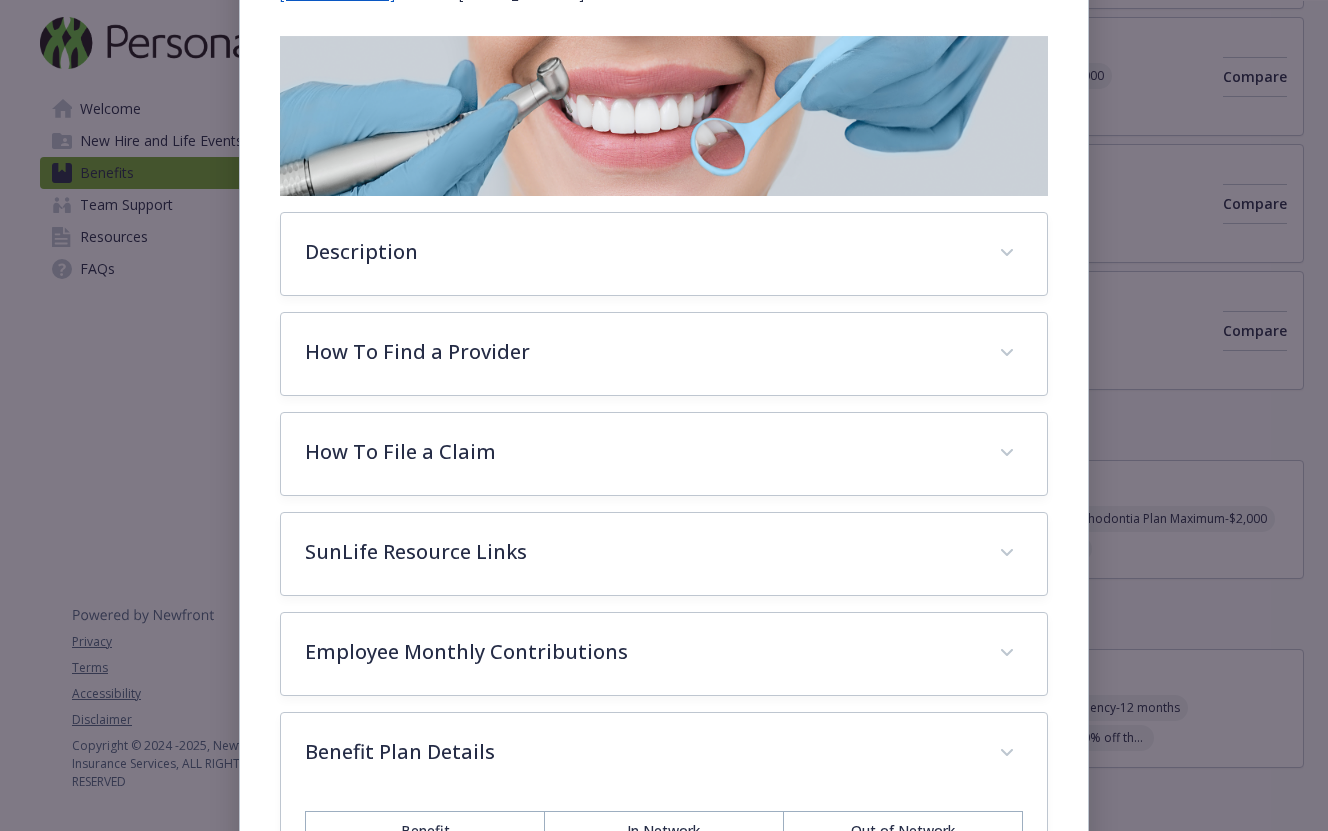 scroll, scrollTop: 305, scrollLeft: 0, axis: vertical 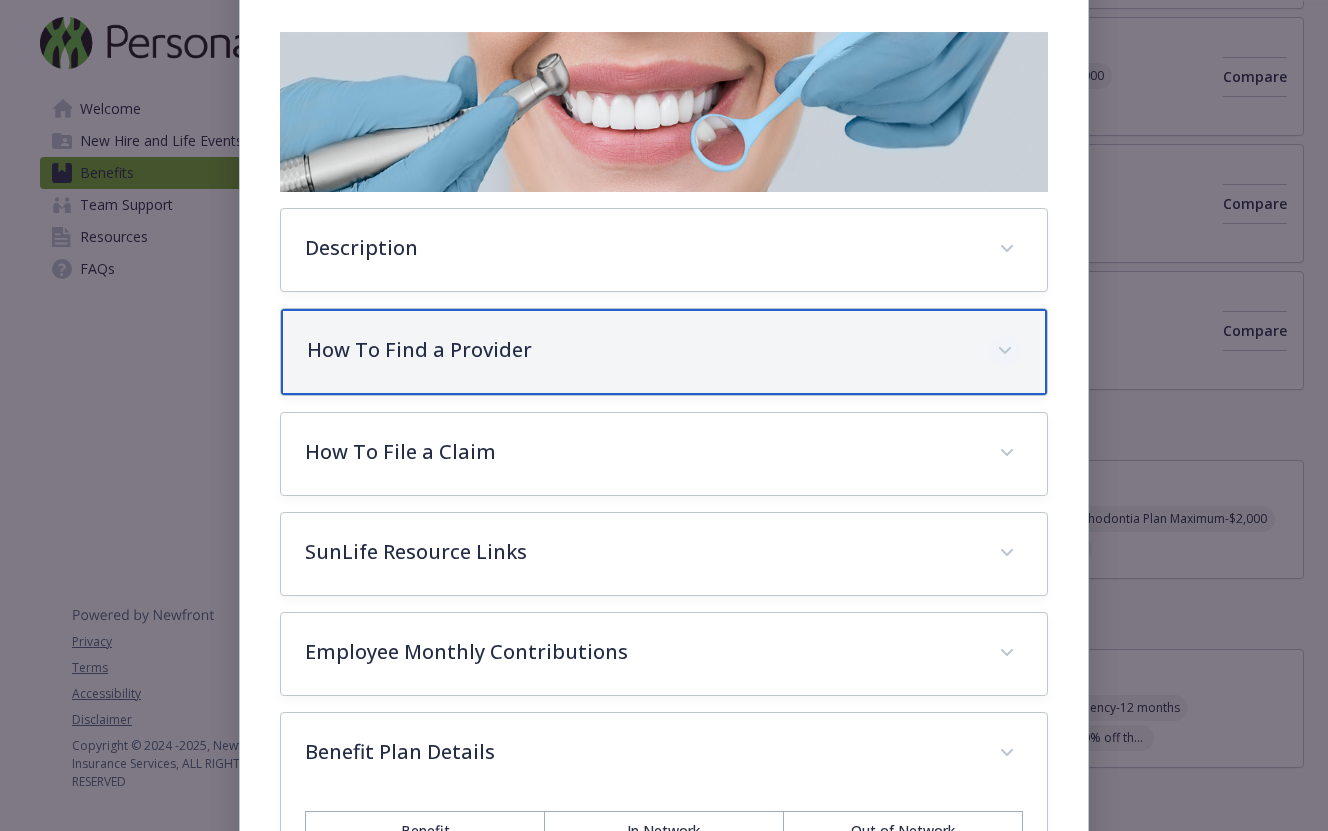 click 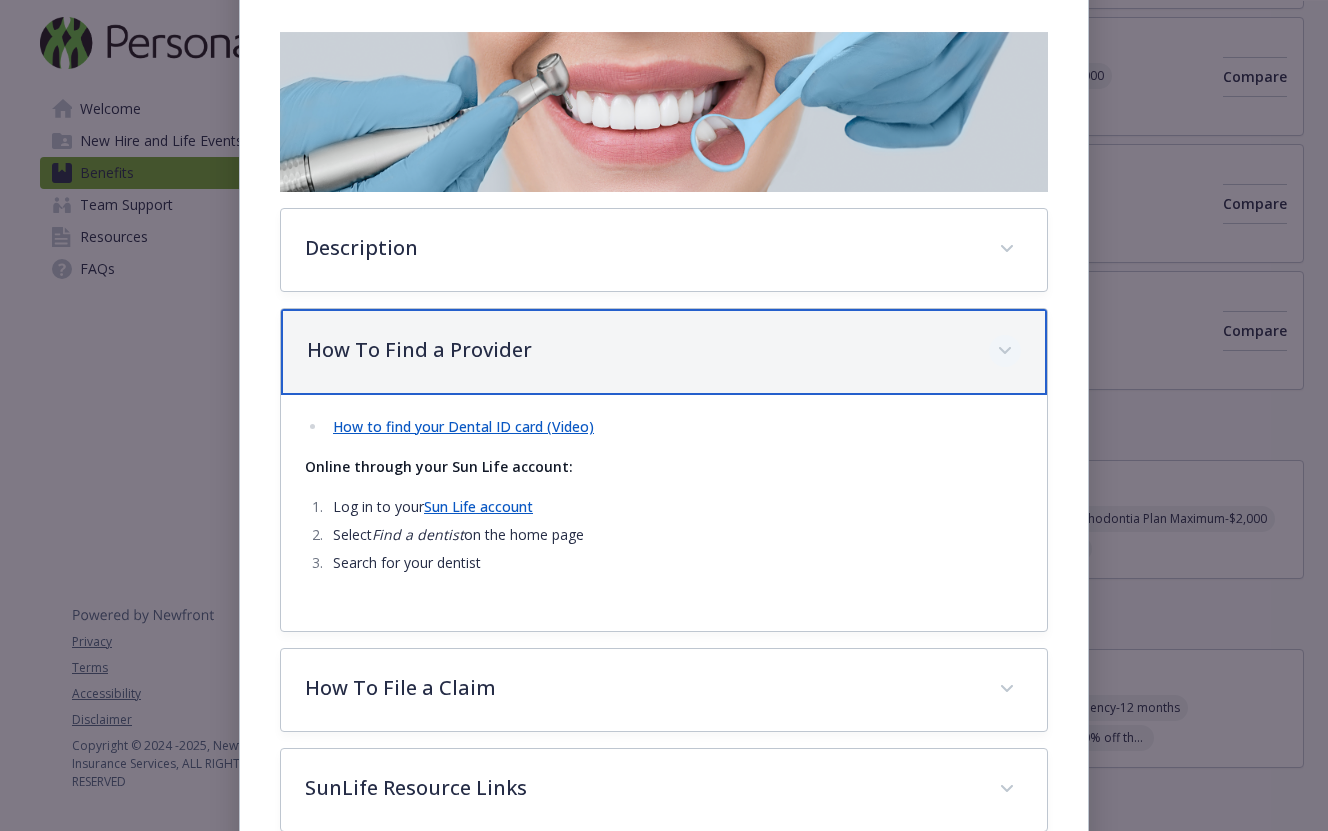 click 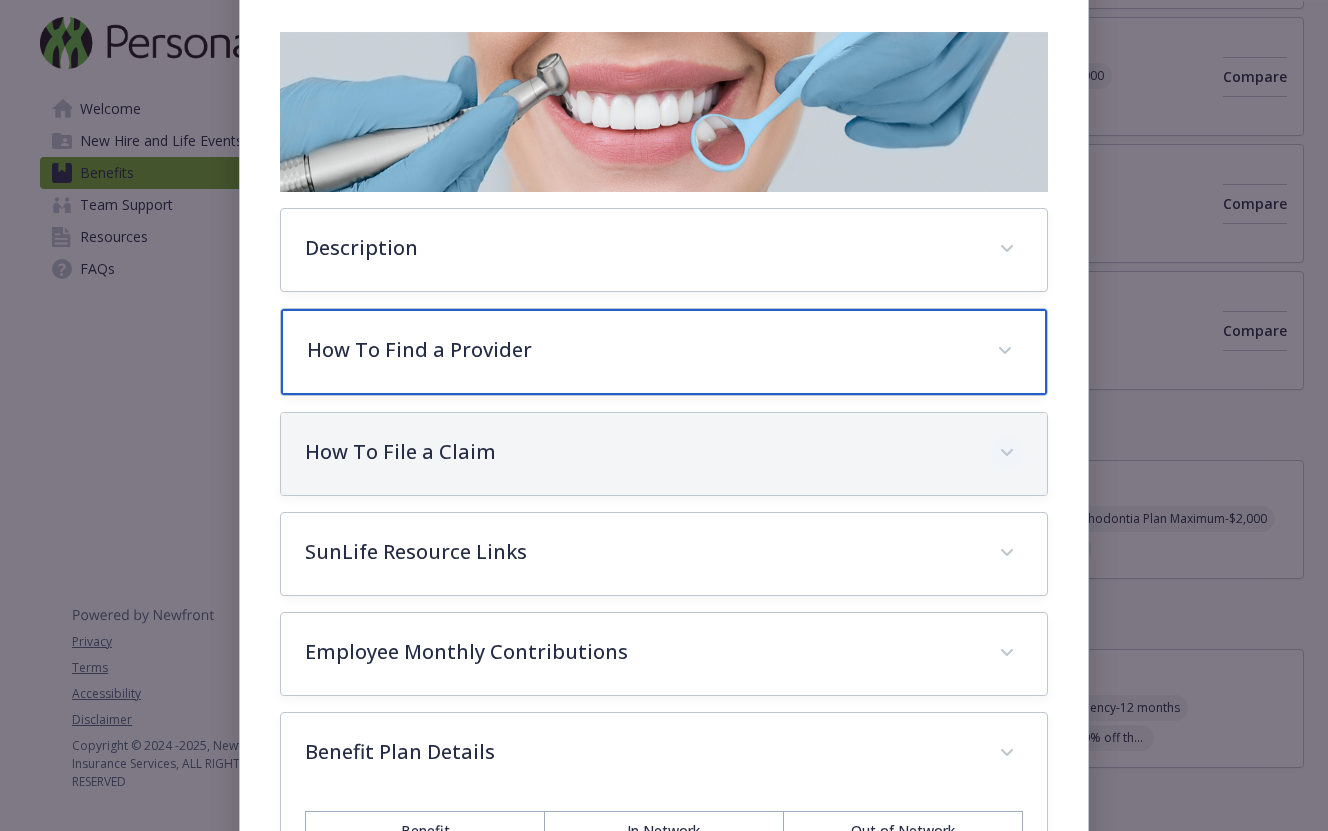 scroll, scrollTop: 0, scrollLeft: 0, axis: both 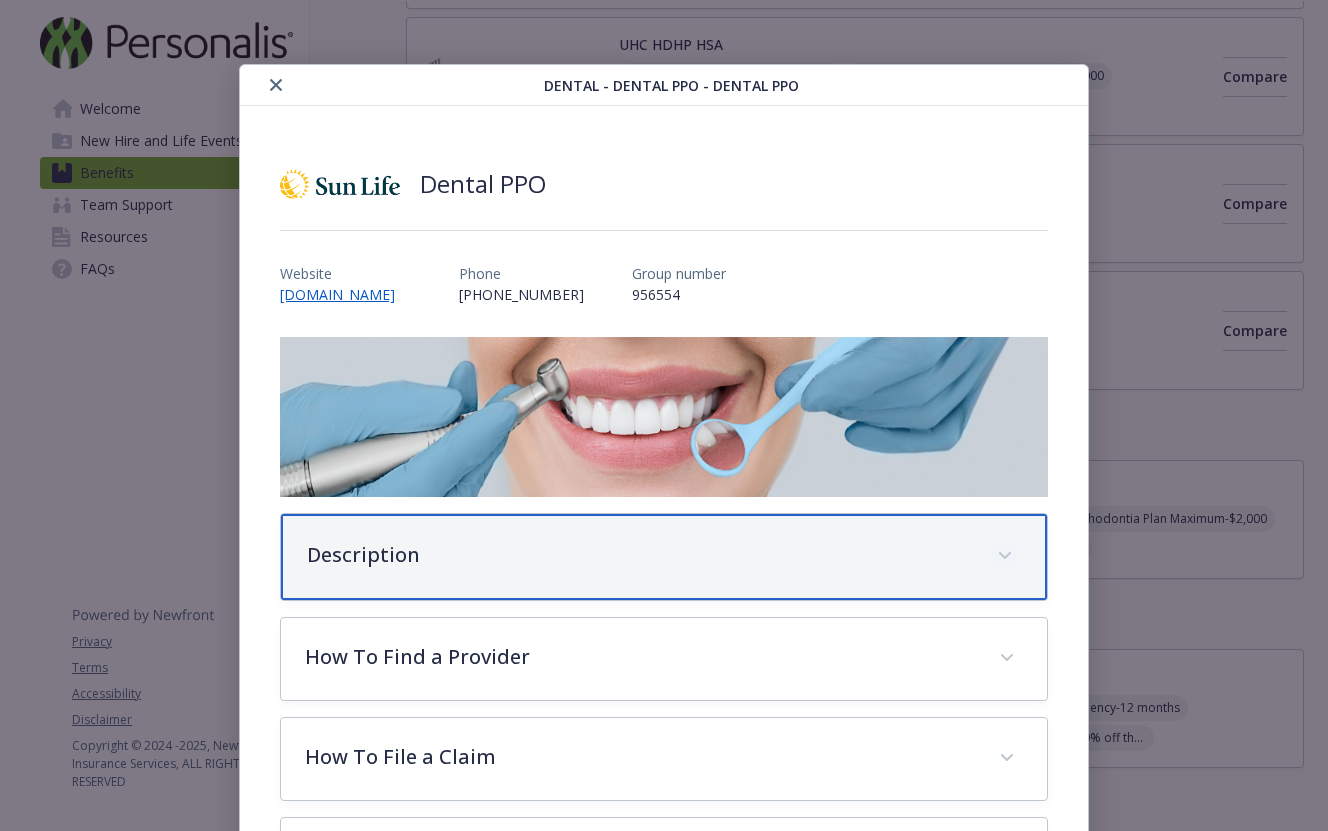 click at bounding box center [1005, 556] 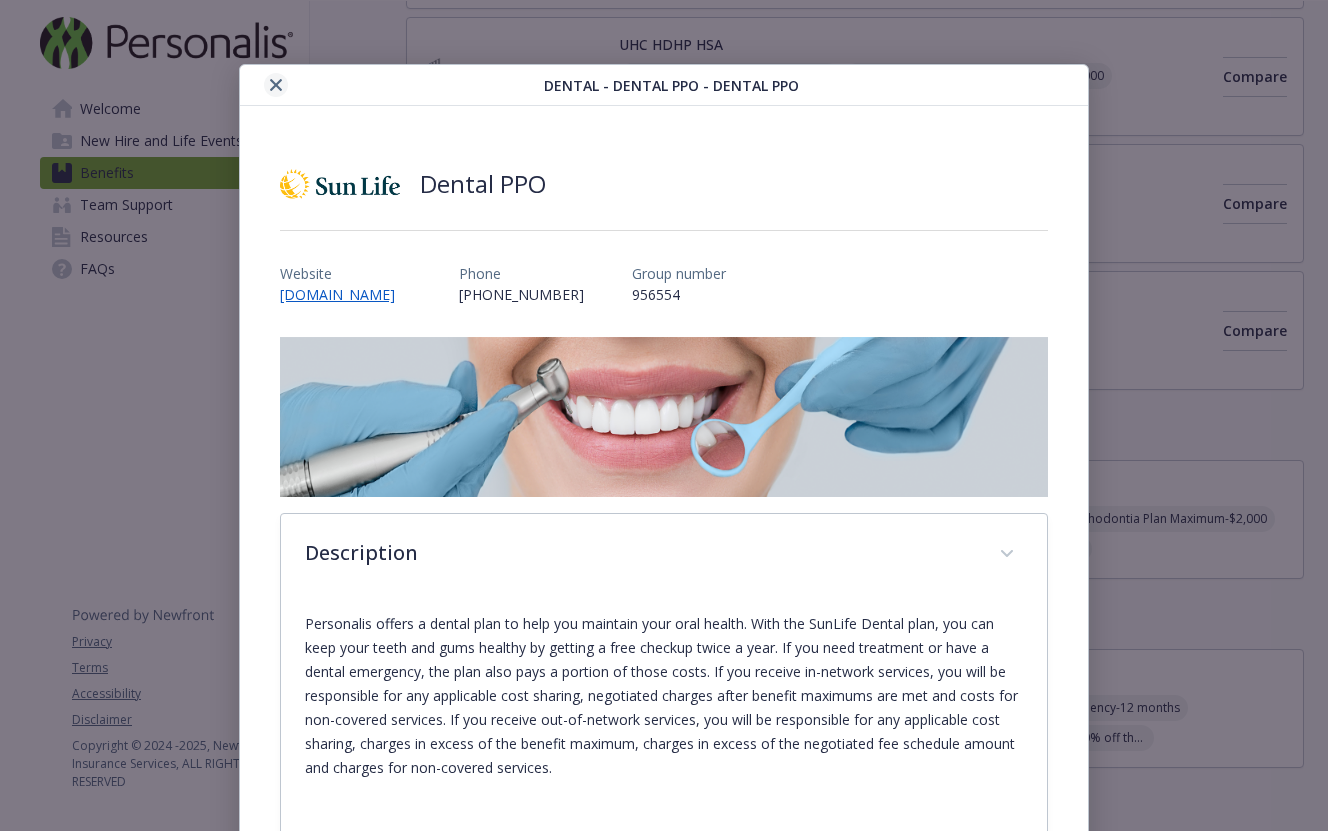 click 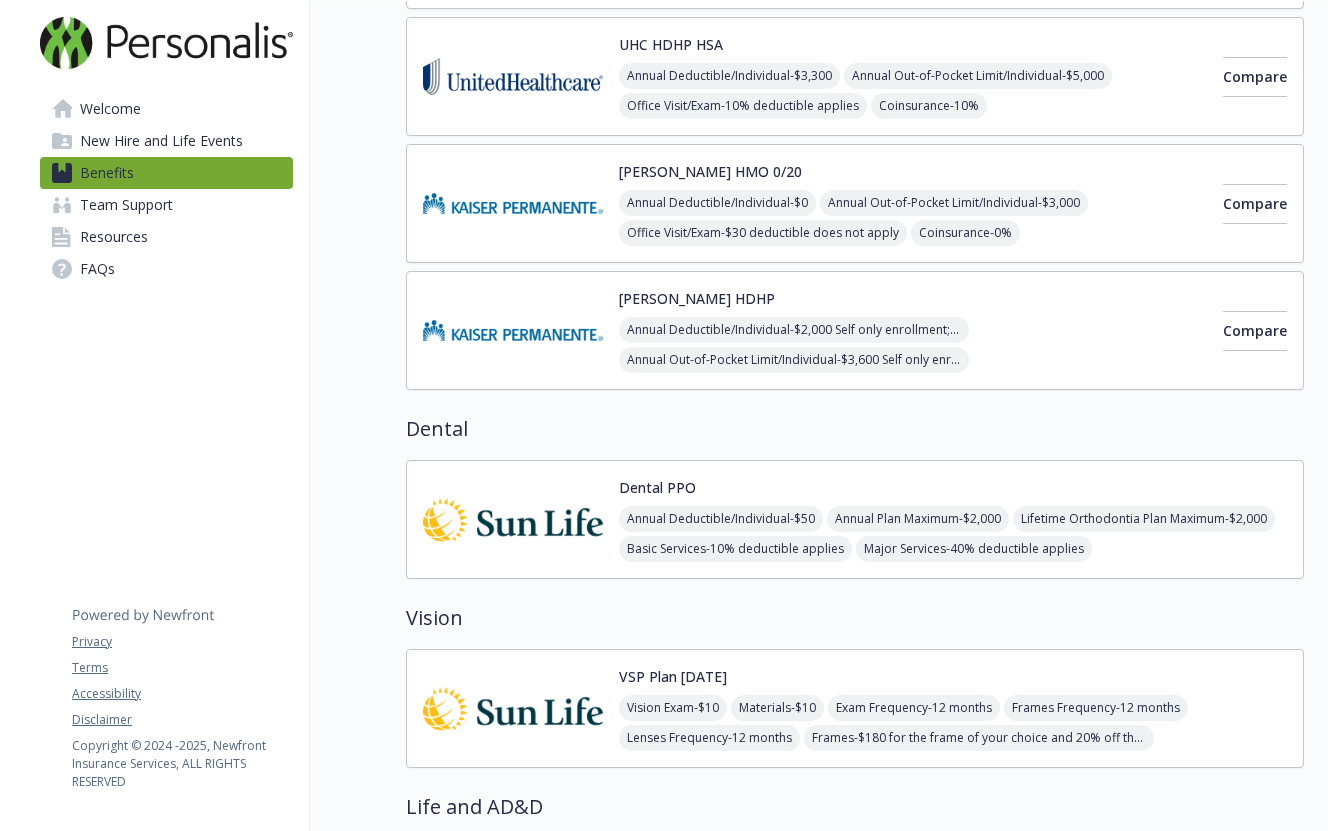 click at bounding box center (513, 519) 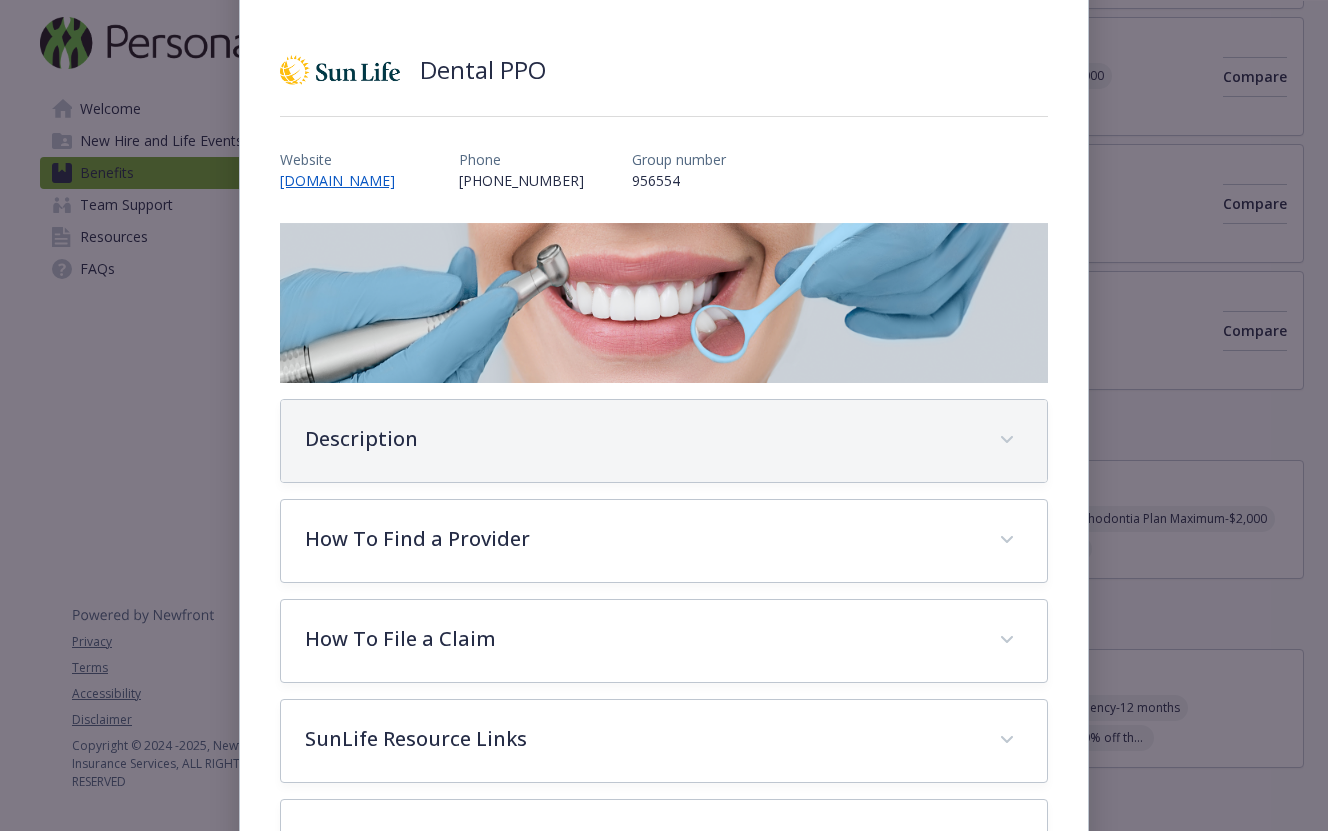 scroll, scrollTop: 113, scrollLeft: 0, axis: vertical 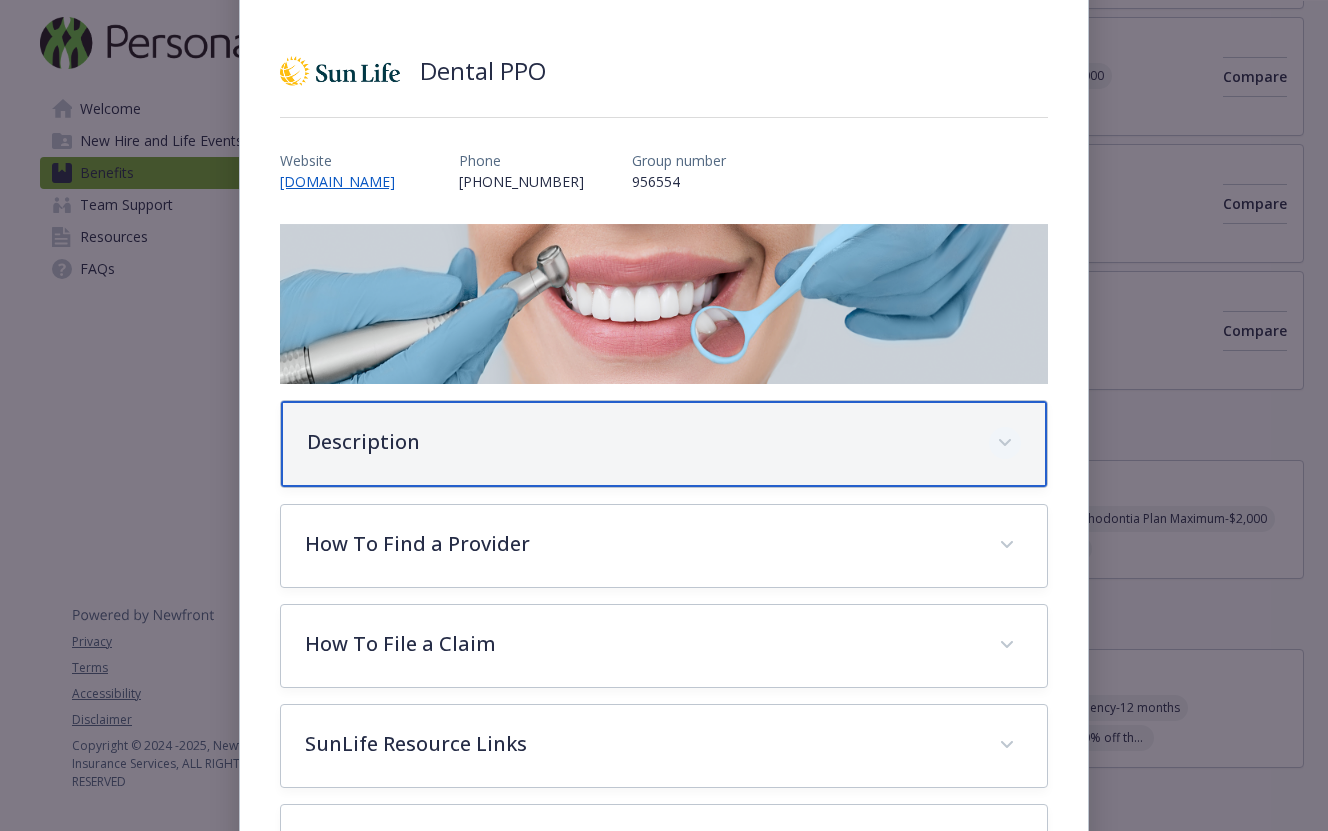 click at bounding box center [1005, 443] 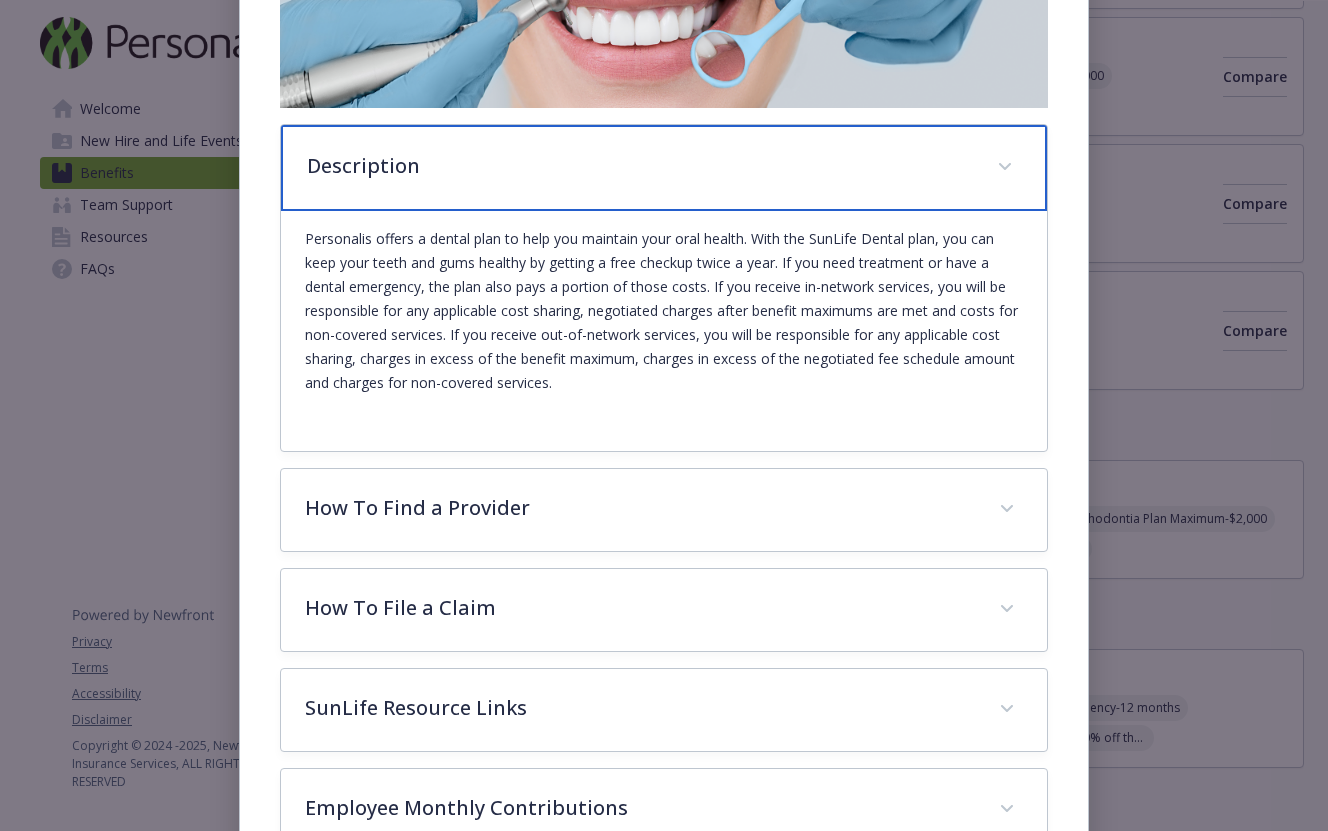 scroll, scrollTop: 413, scrollLeft: 0, axis: vertical 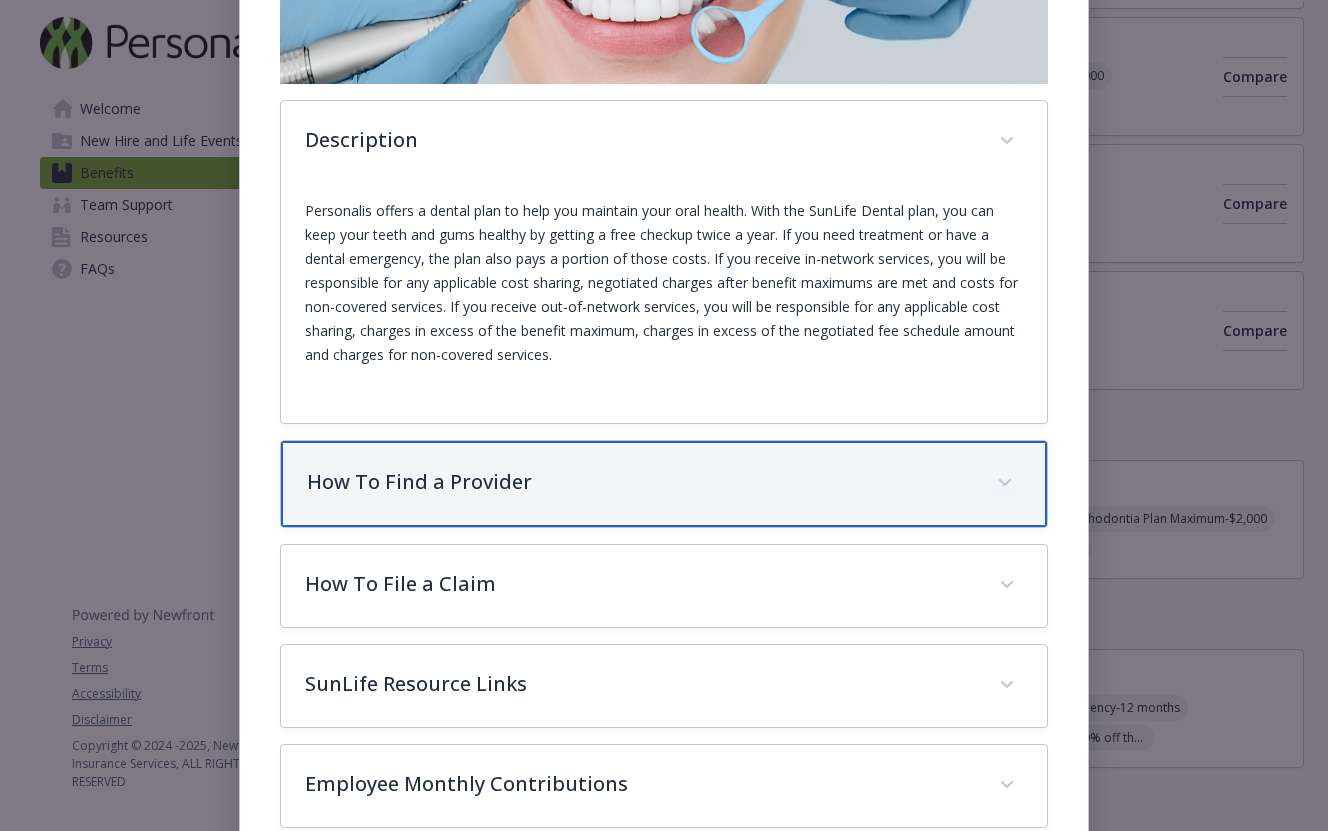 click at bounding box center [1005, 483] 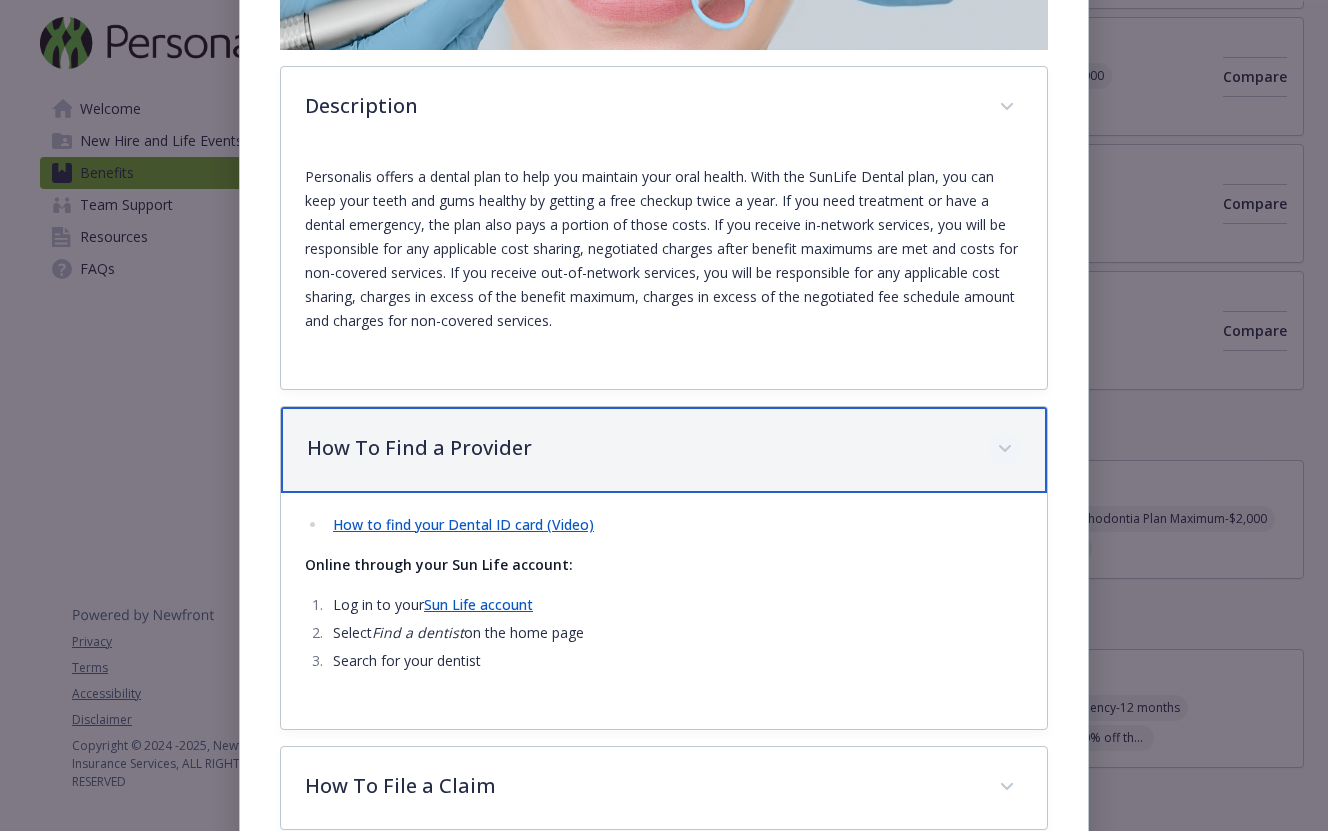 scroll, scrollTop: 454, scrollLeft: 0, axis: vertical 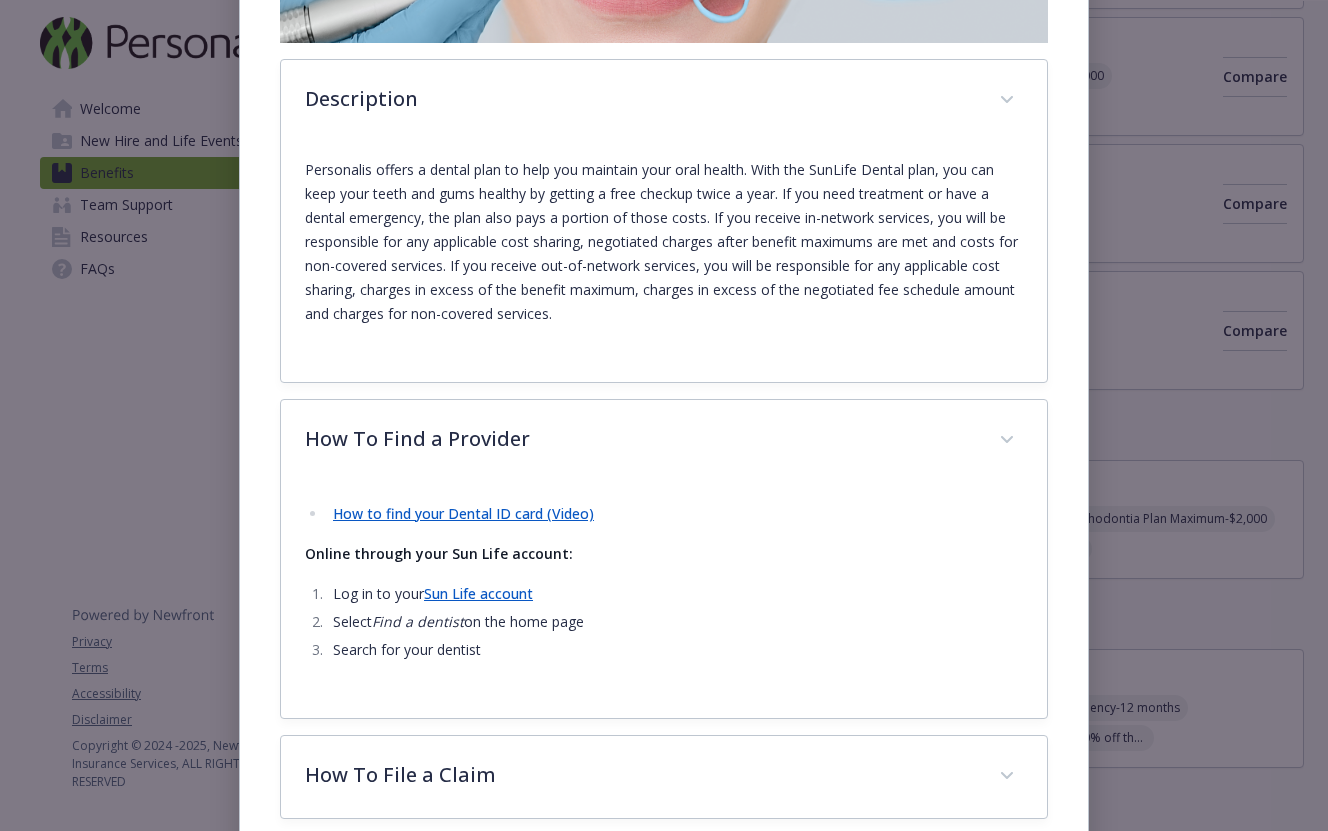 click on "Sun Life account" at bounding box center (478, 593) 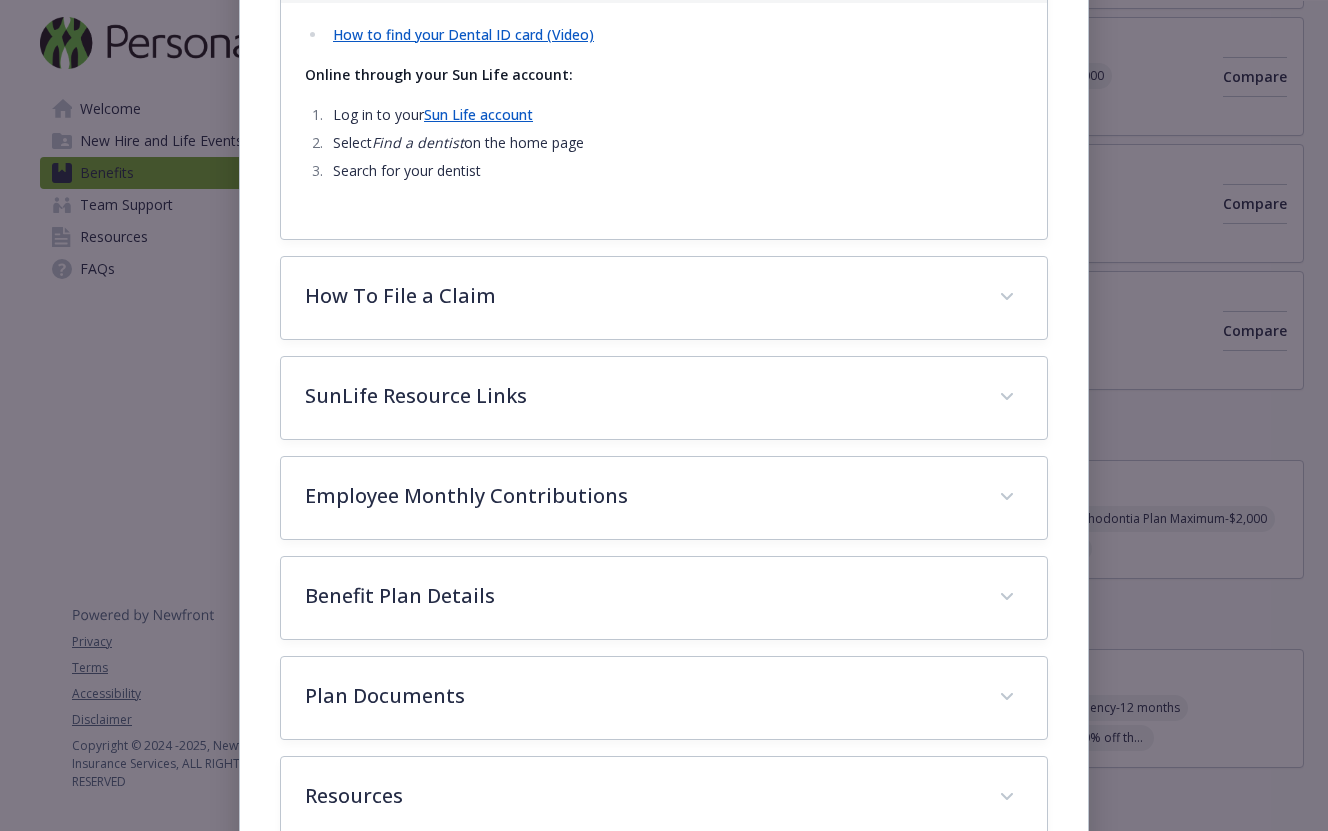 scroll, scrollTop: 991, scrollLeft: 0, axis: vertical 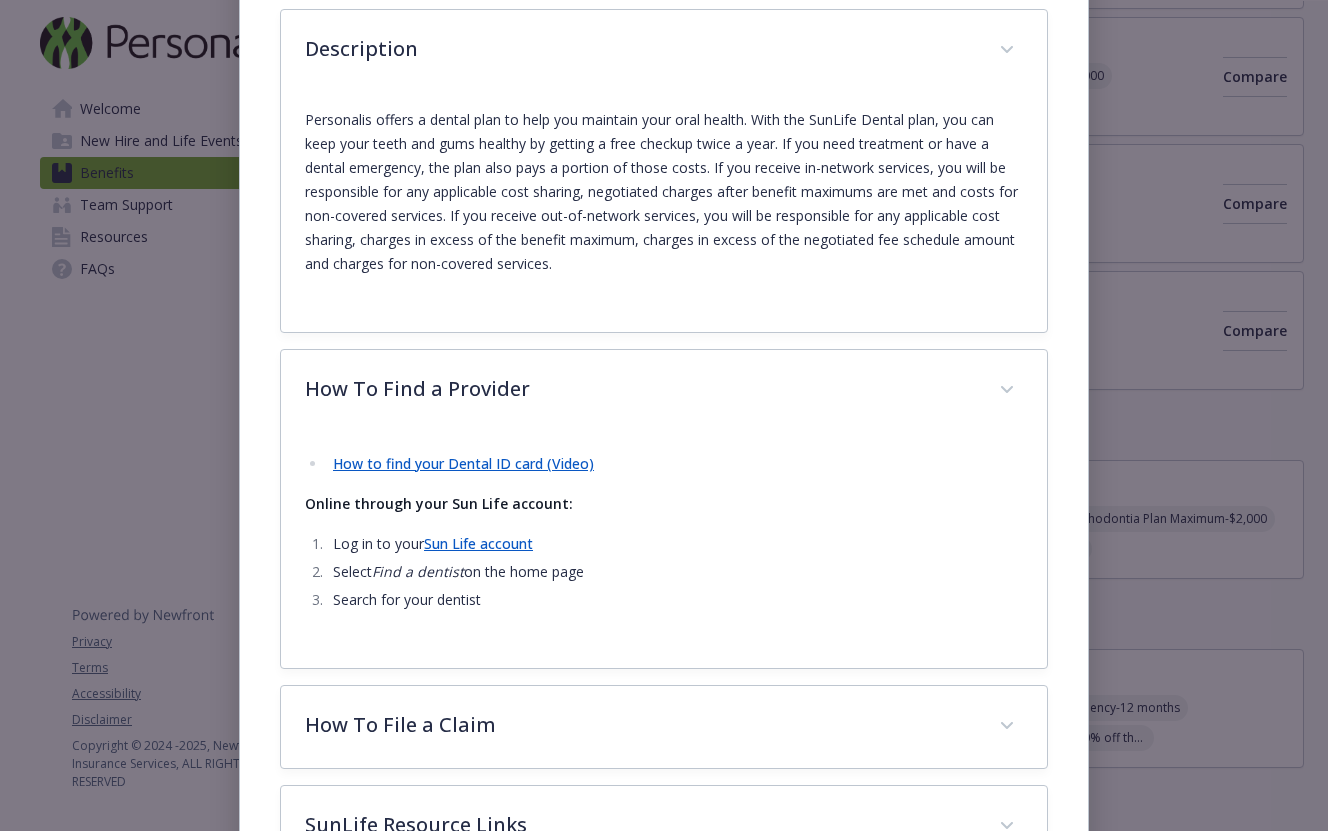 click on "How to find your Dental ID card (Video)" at bounding box center [463, 463] 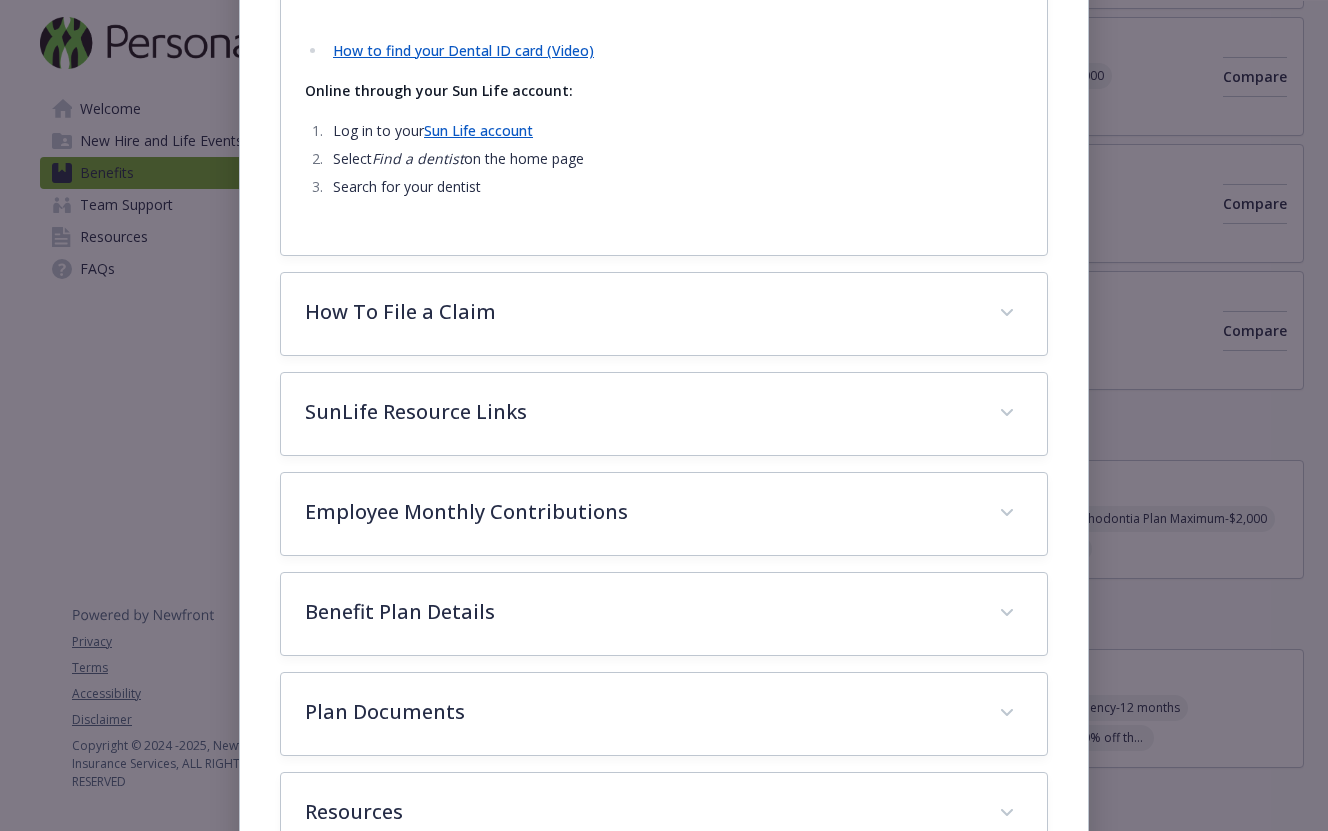 scroll, scrollTop: 991, scrollLeft: 0, axis: vertical 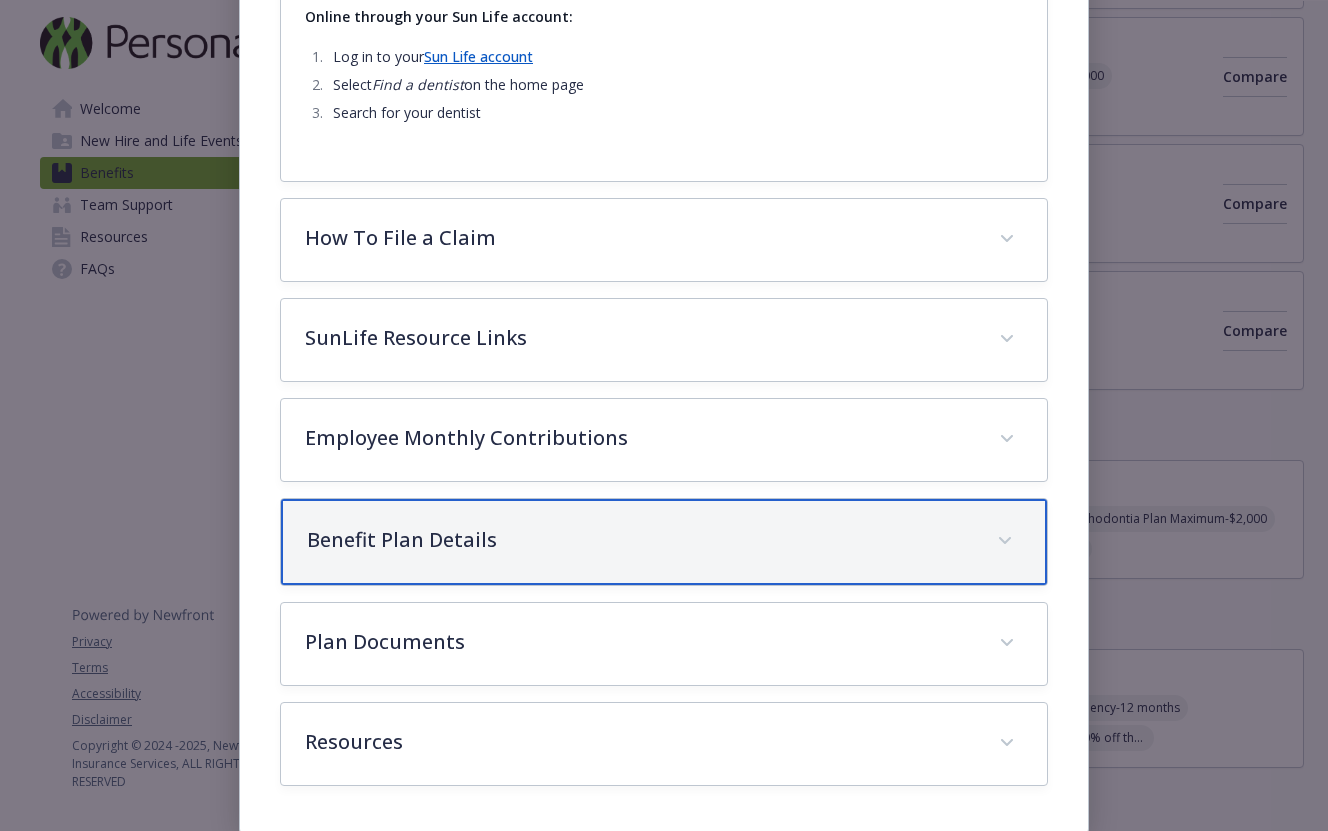 click on "Benefit Plan Details" at bounding box center (640, 540) 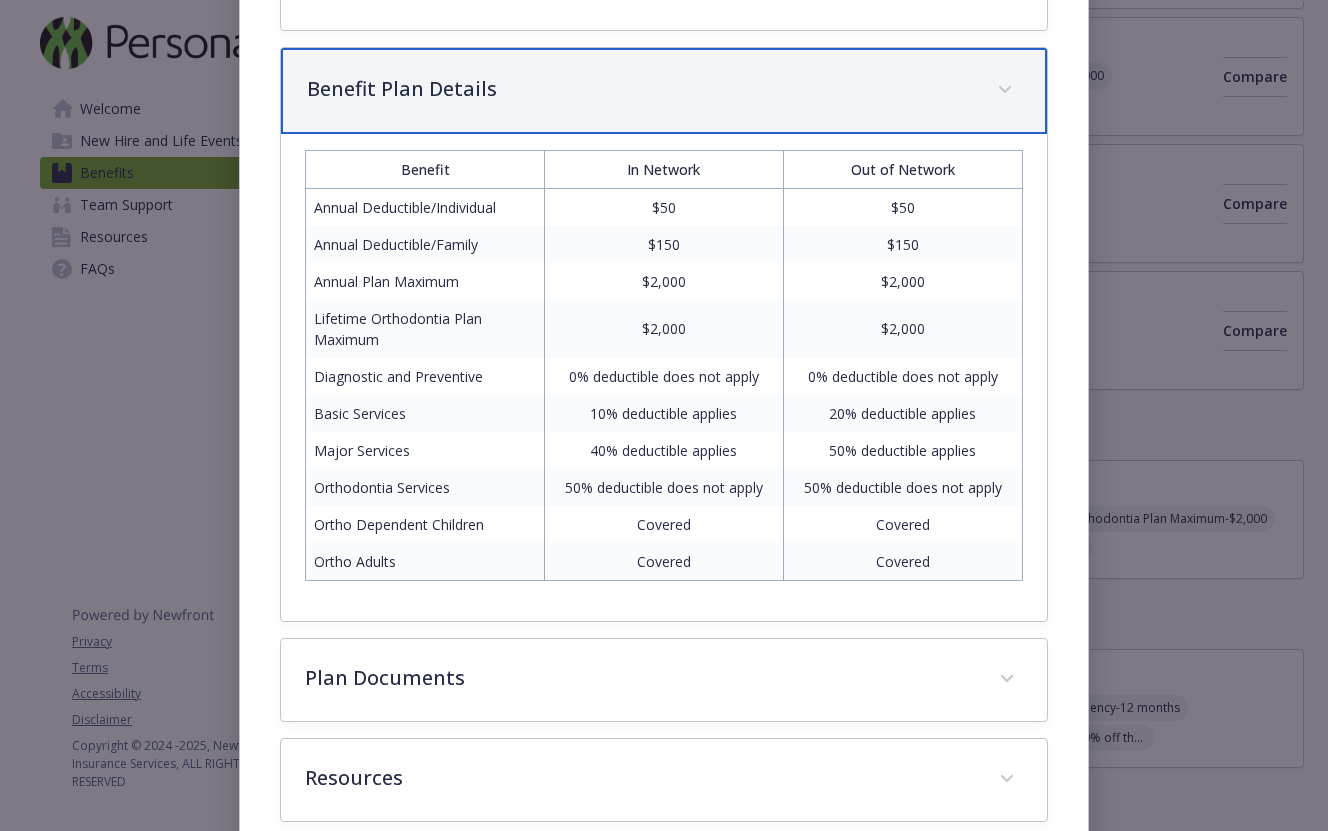 scroll, scrollTop: 1482, scrollLeft: 0, axis: vertical 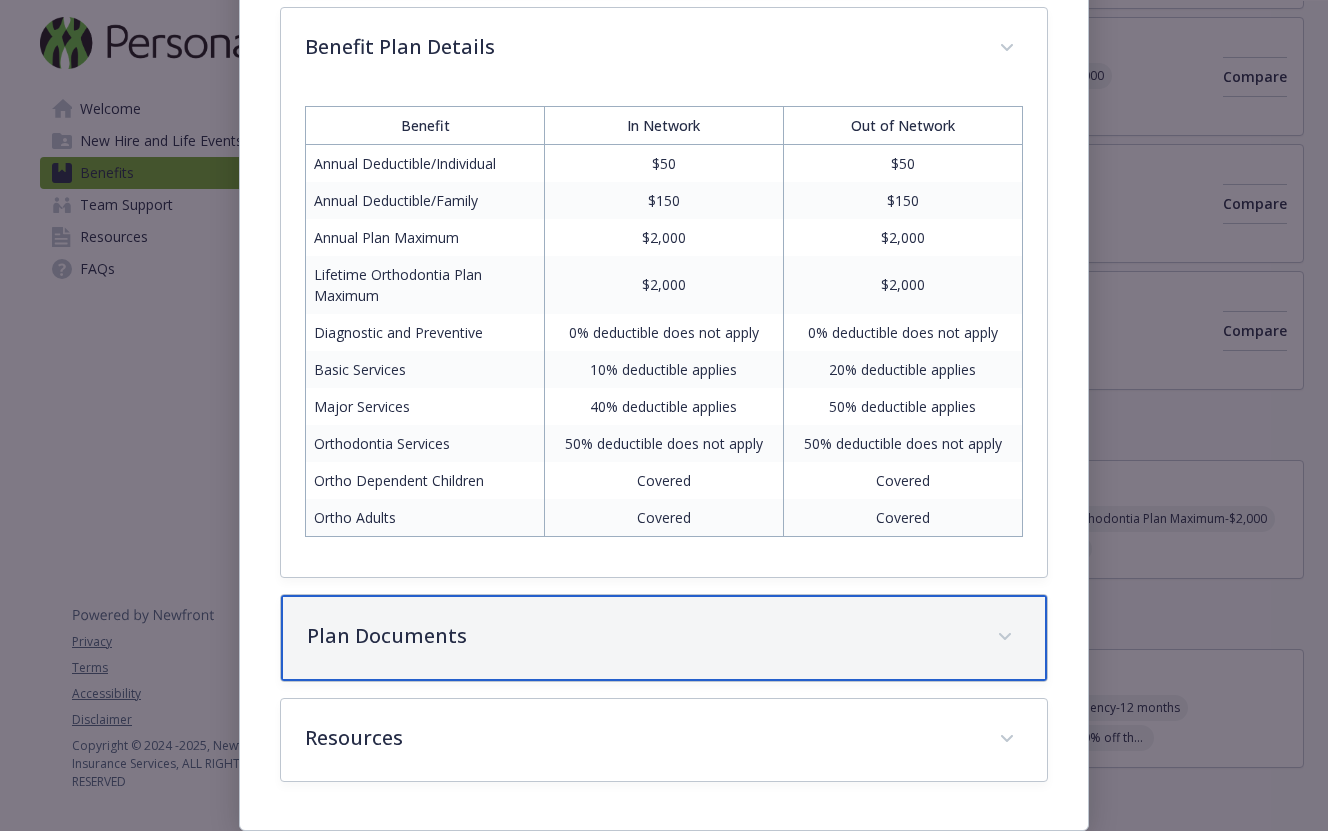 click on "Plan Documents" at bounding box center [640, 636] 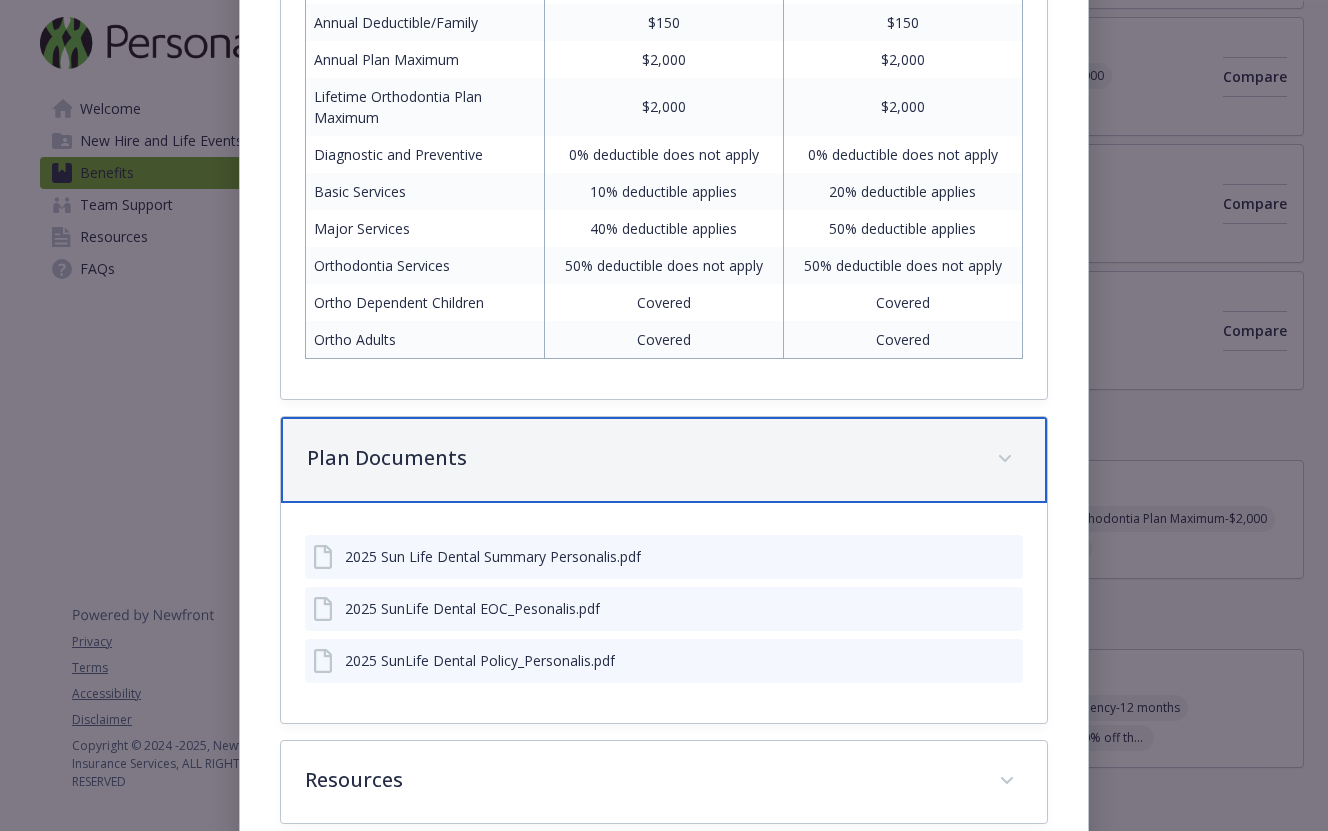 scroll, scrollTop: 1702, scrollLeft: 0, axis: vertical 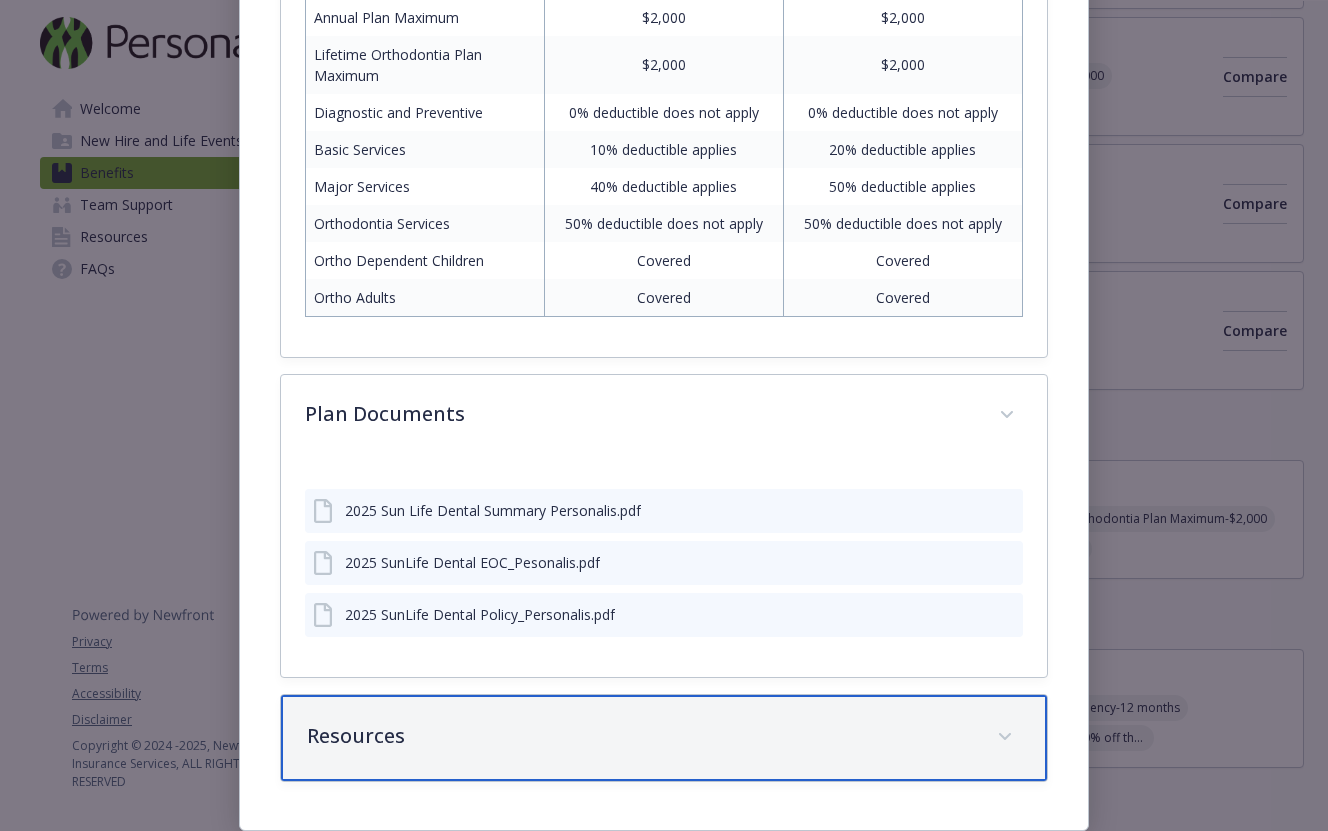 click on "Resources" at bounding box center [640, 736] 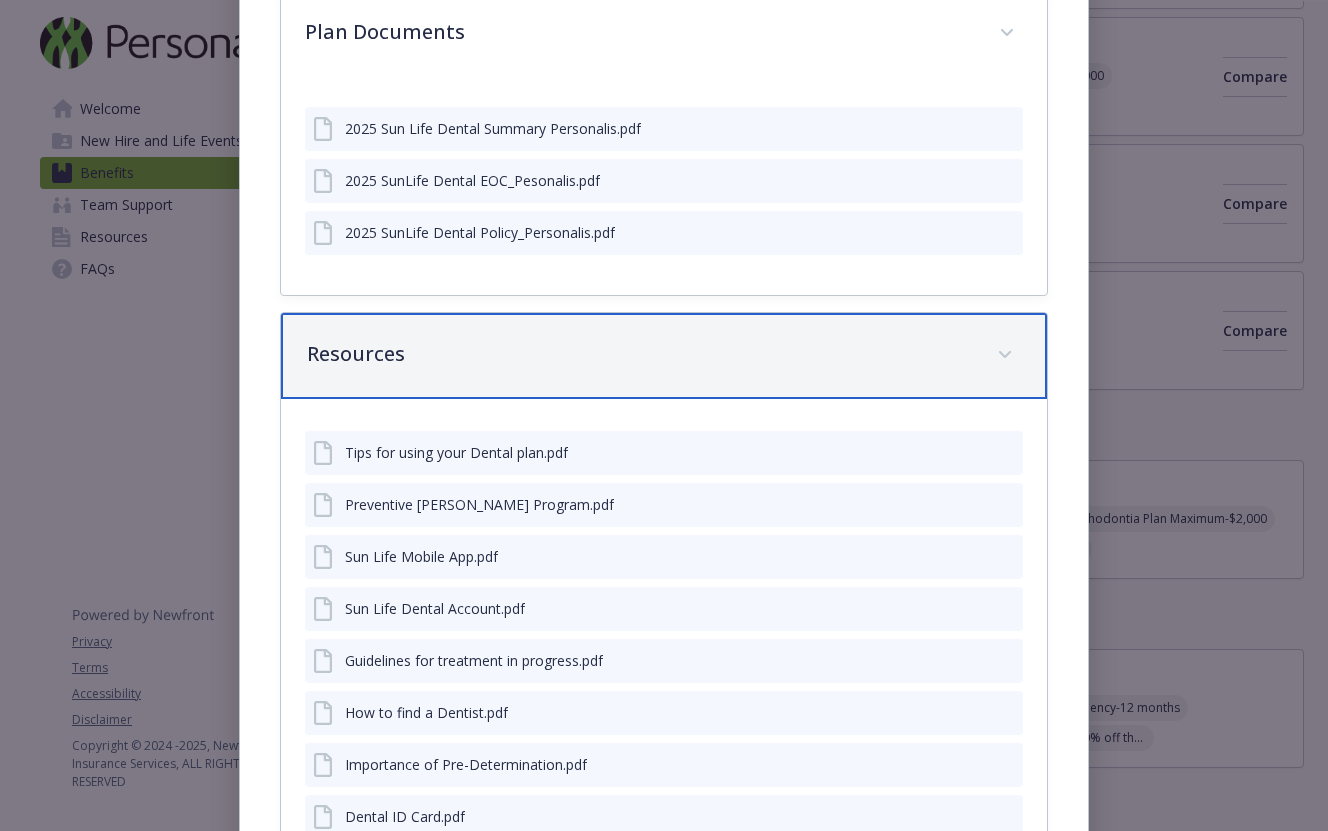 scroll, scrollTop: 2182, scrollLeft: 0, axis: vertical 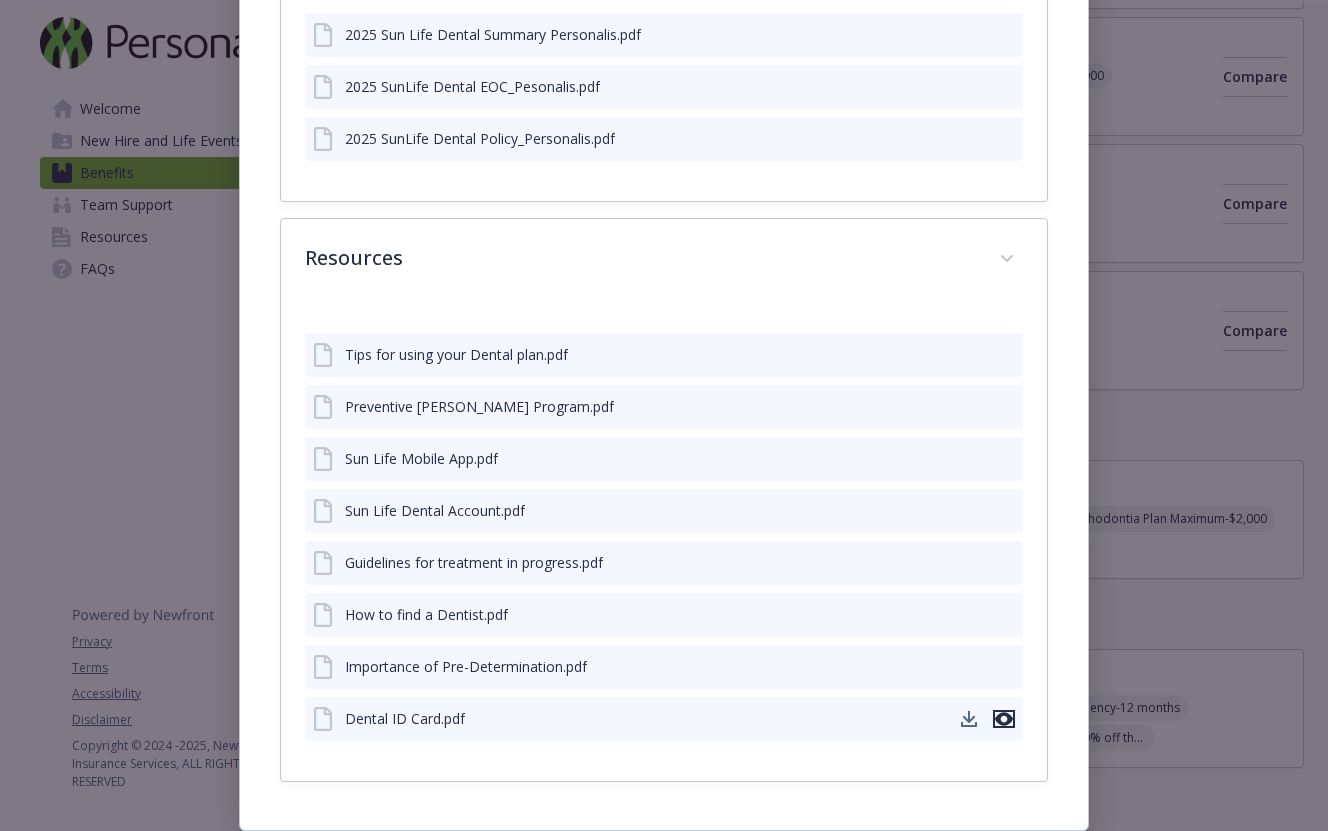 click 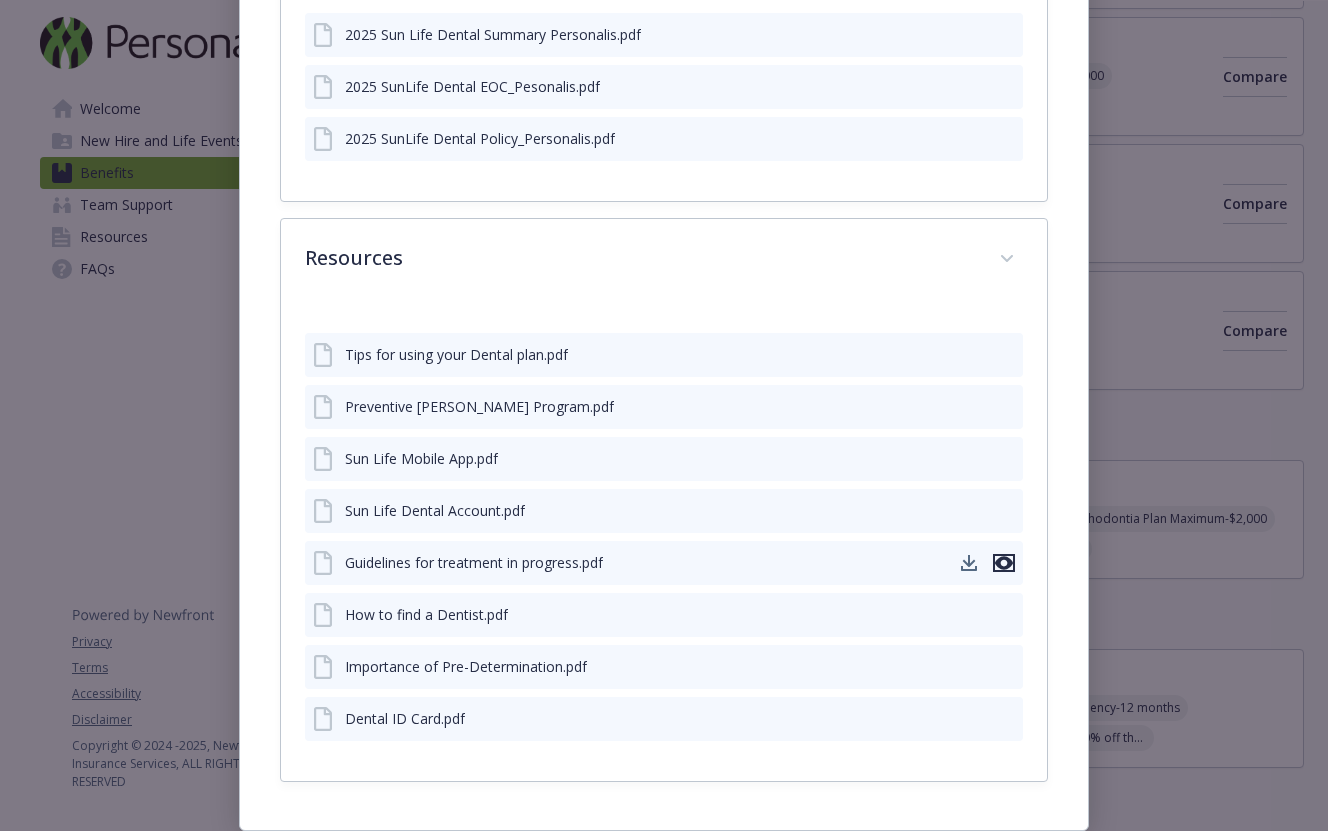 click 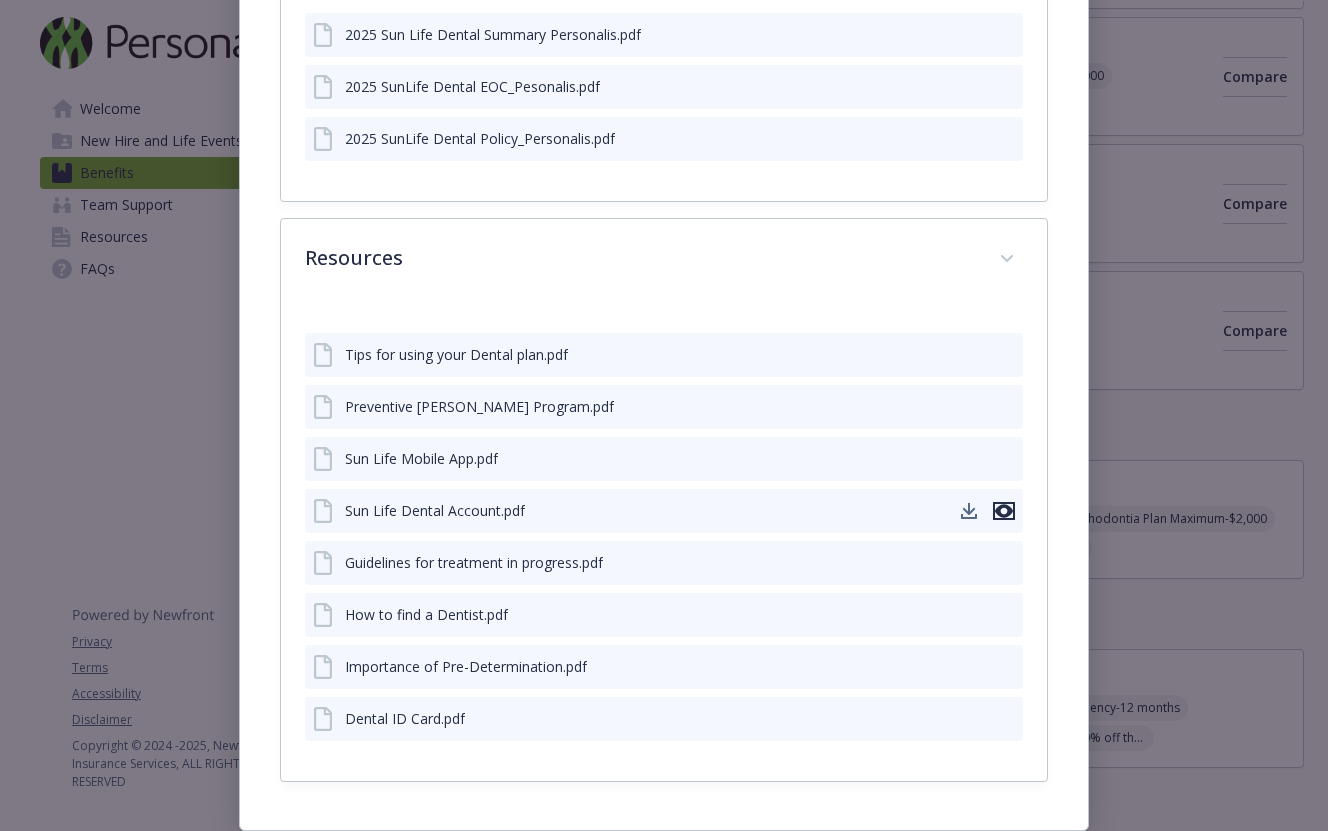 click 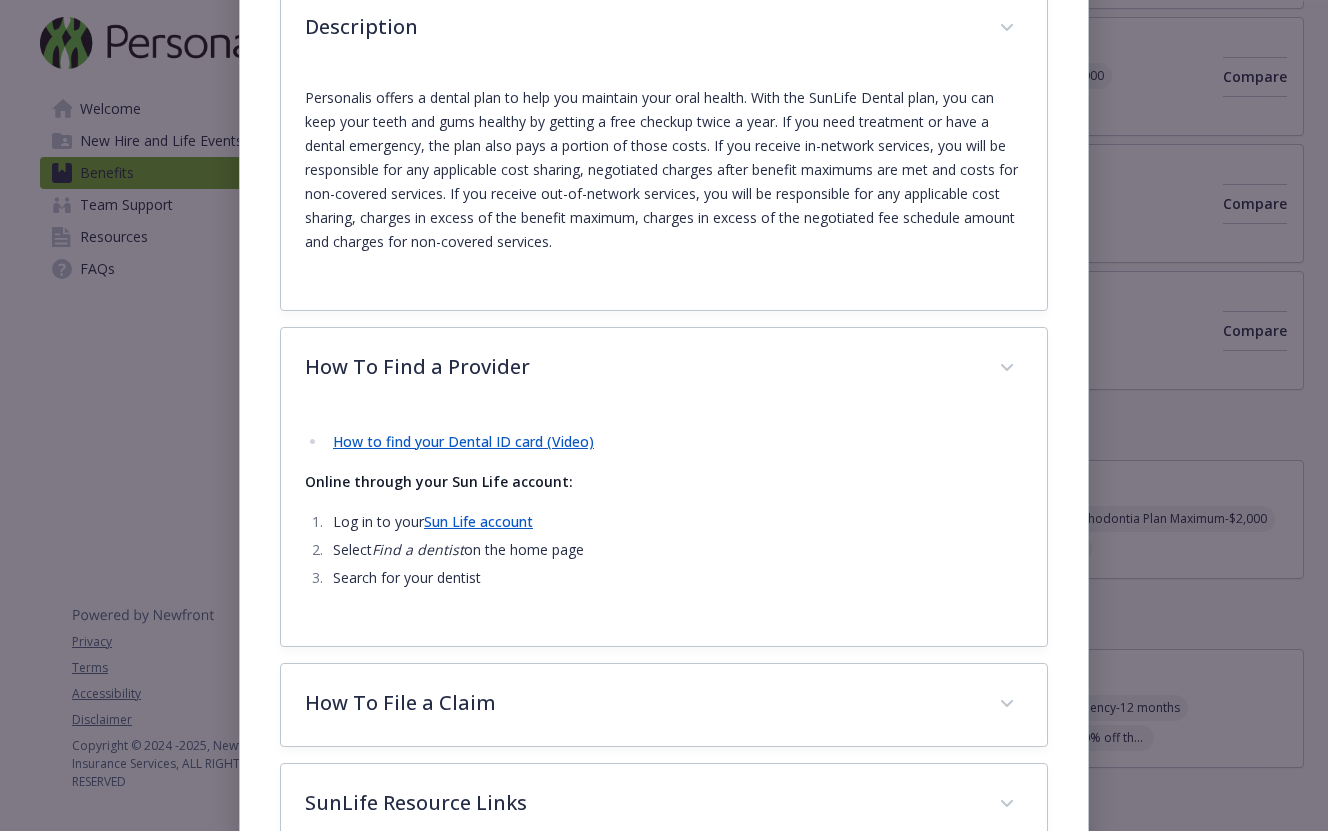 scroll, scrollTop: 0, scrollLeft: 0, axis: both 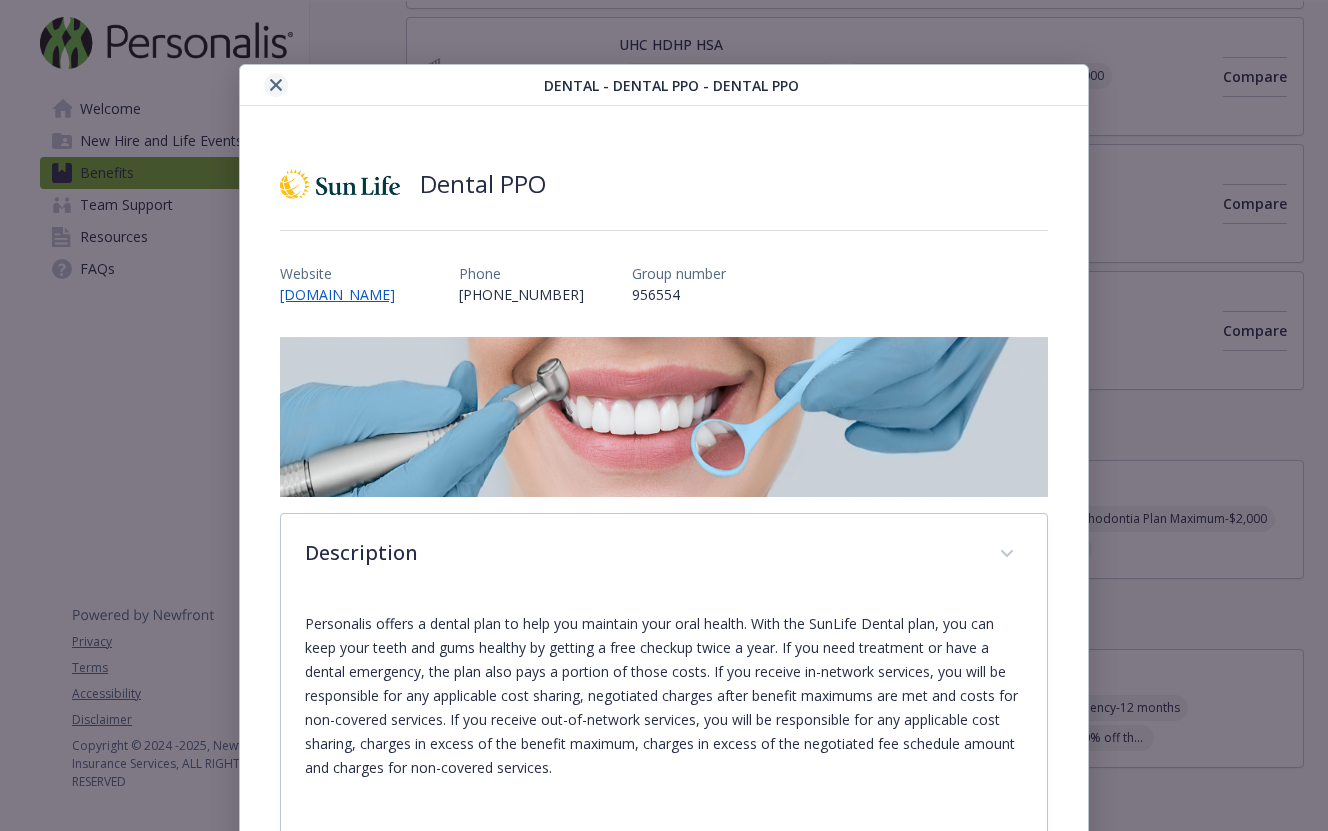 click 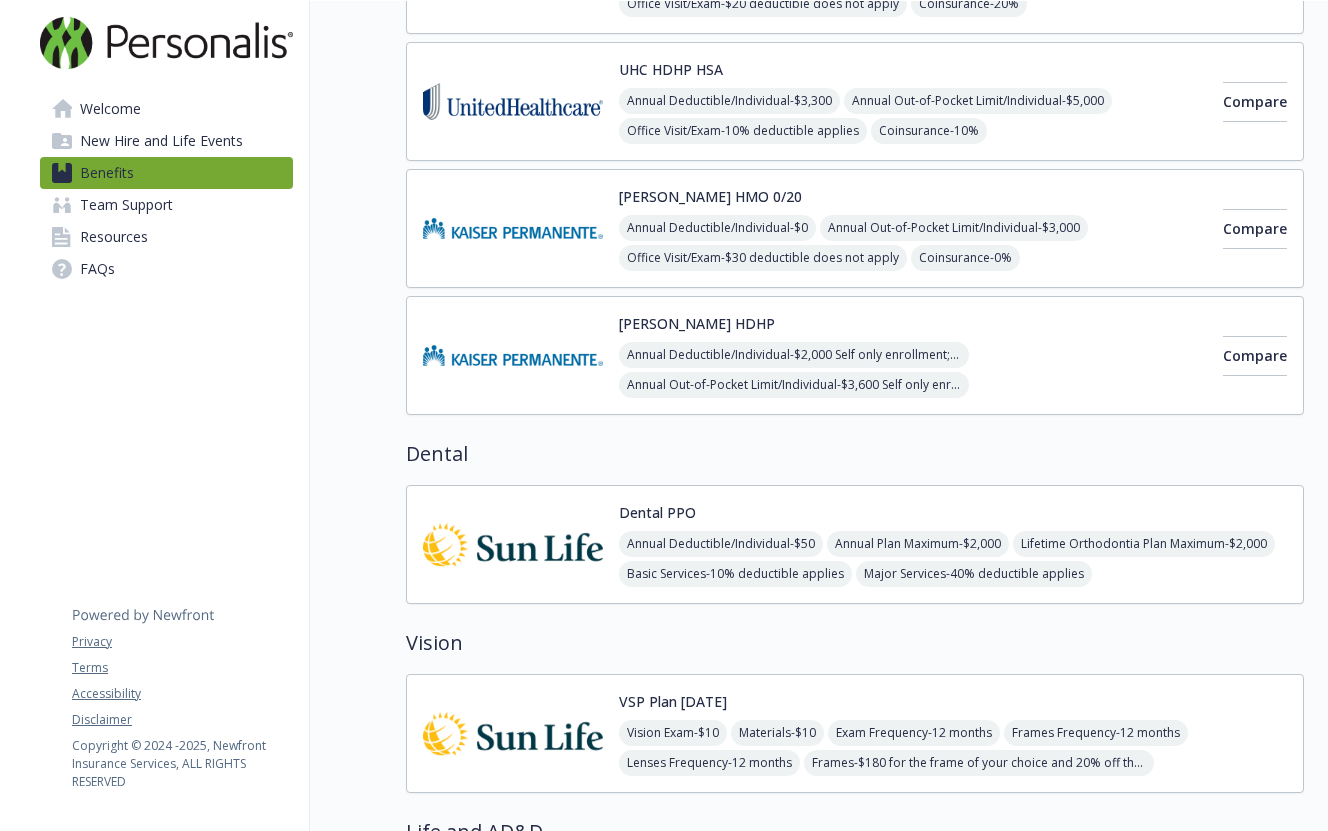 scroll, scrollTop: 0, scrollLeft: 0, axis: both 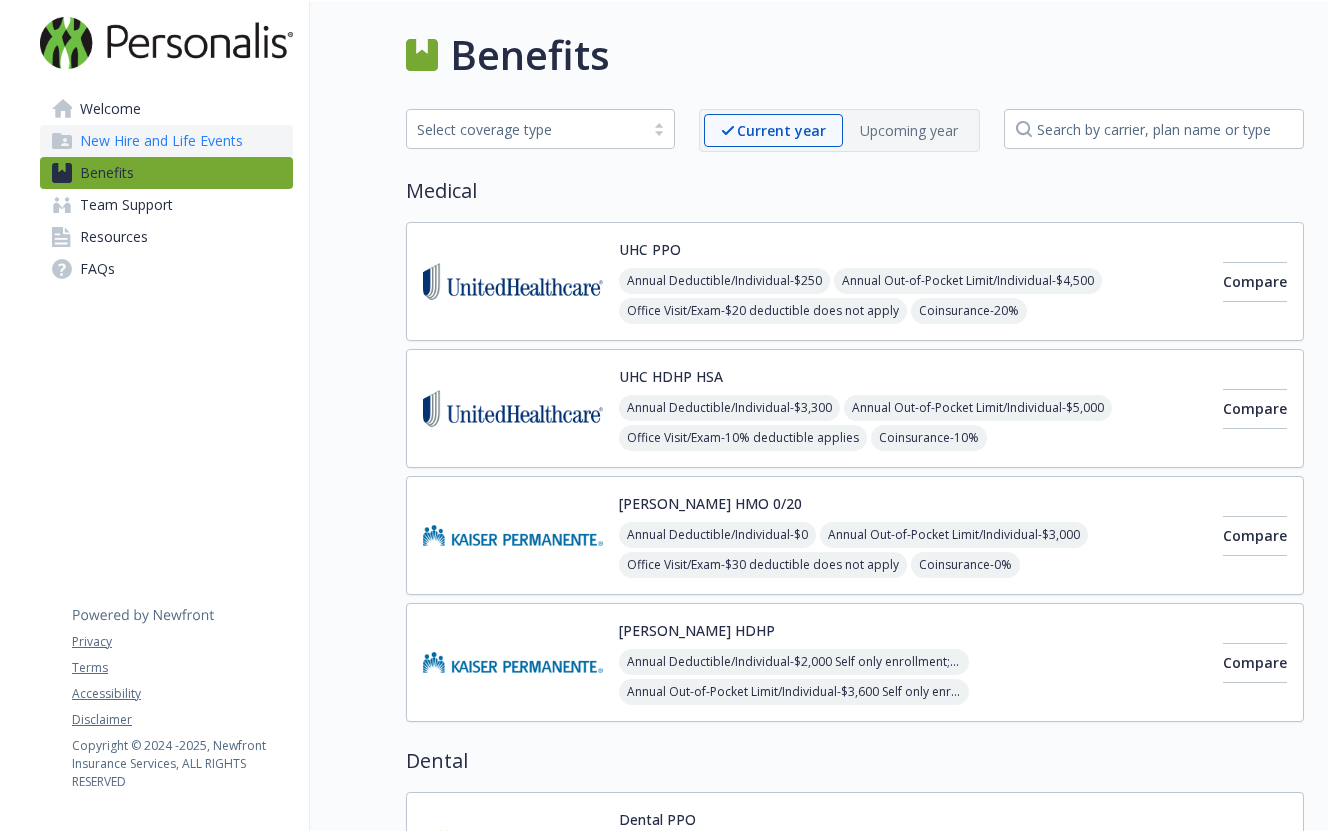 click on "New Hire and Life Events" at bounding box center [161, 141] 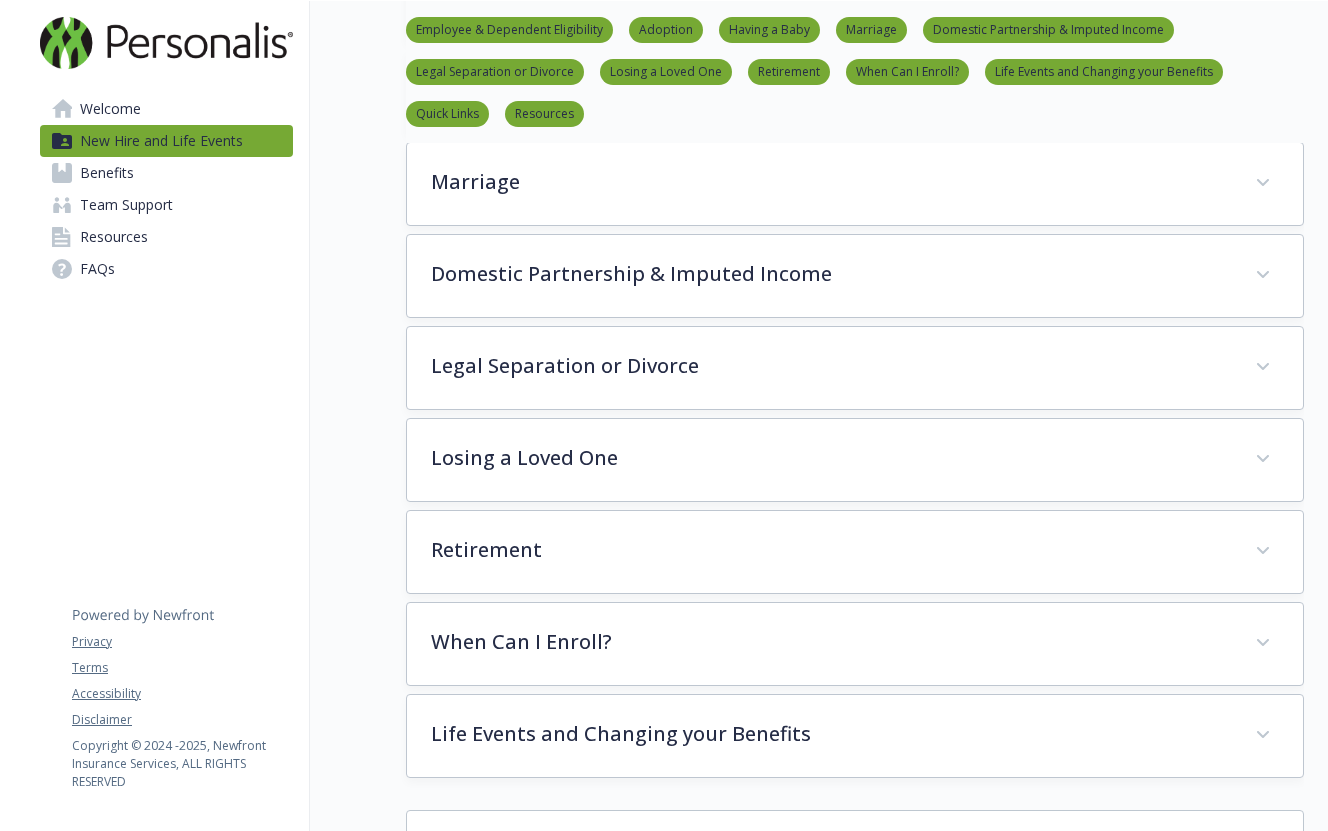 scroll, scrollTop: 582, scrollLeft: 0, axis: vertical 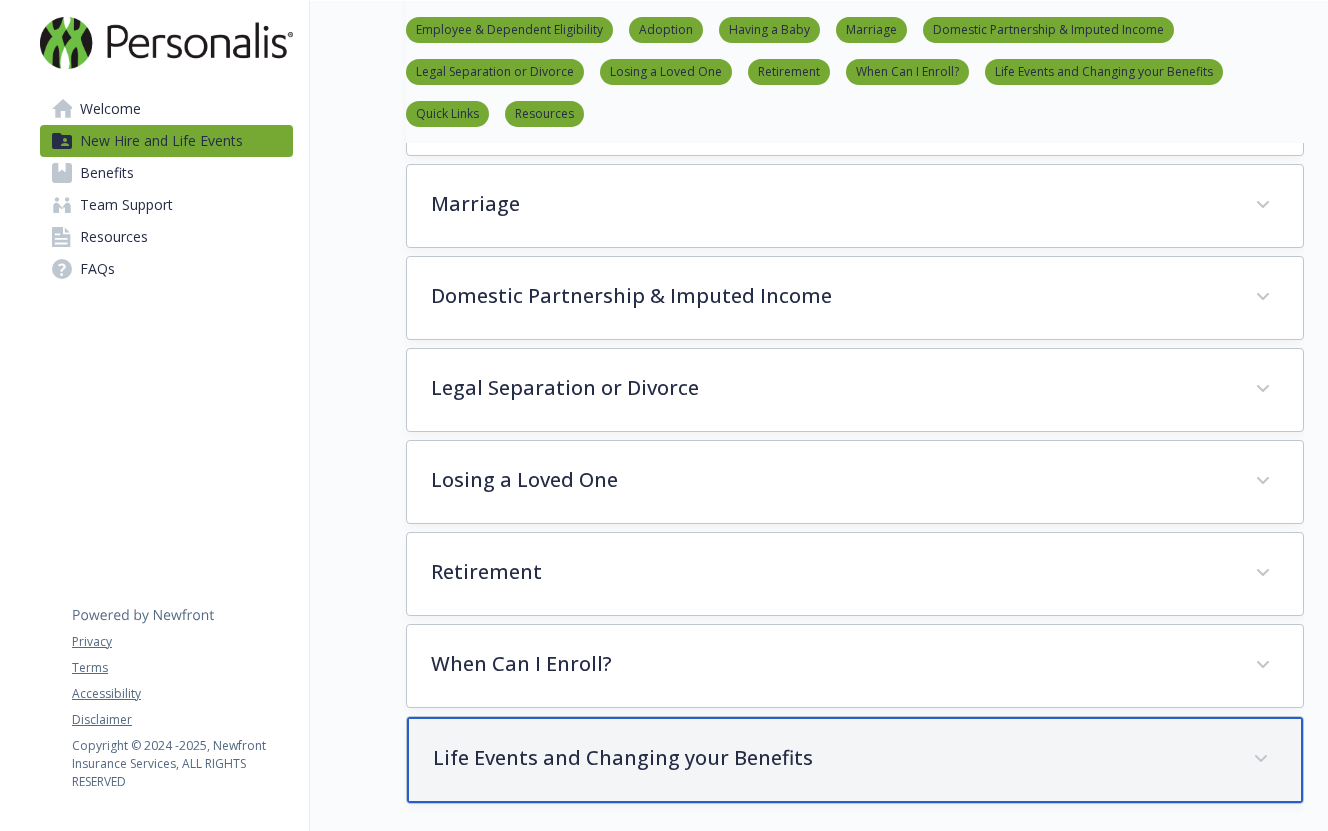 click on "Life Events and Changing your Benefits" at bounding box center [831, 758] 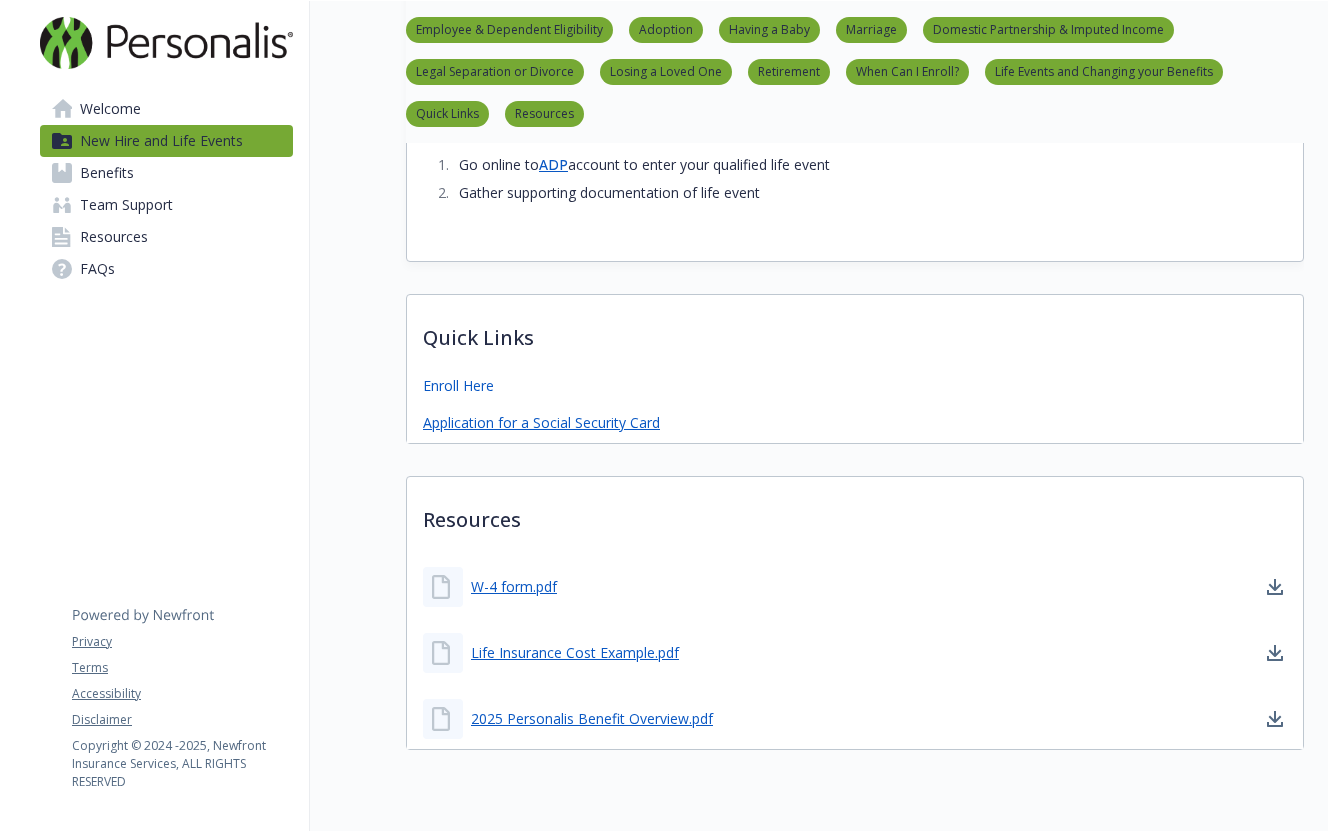 scroll, scrollTop: 2524, scrollLeft: 0, axis: vertical 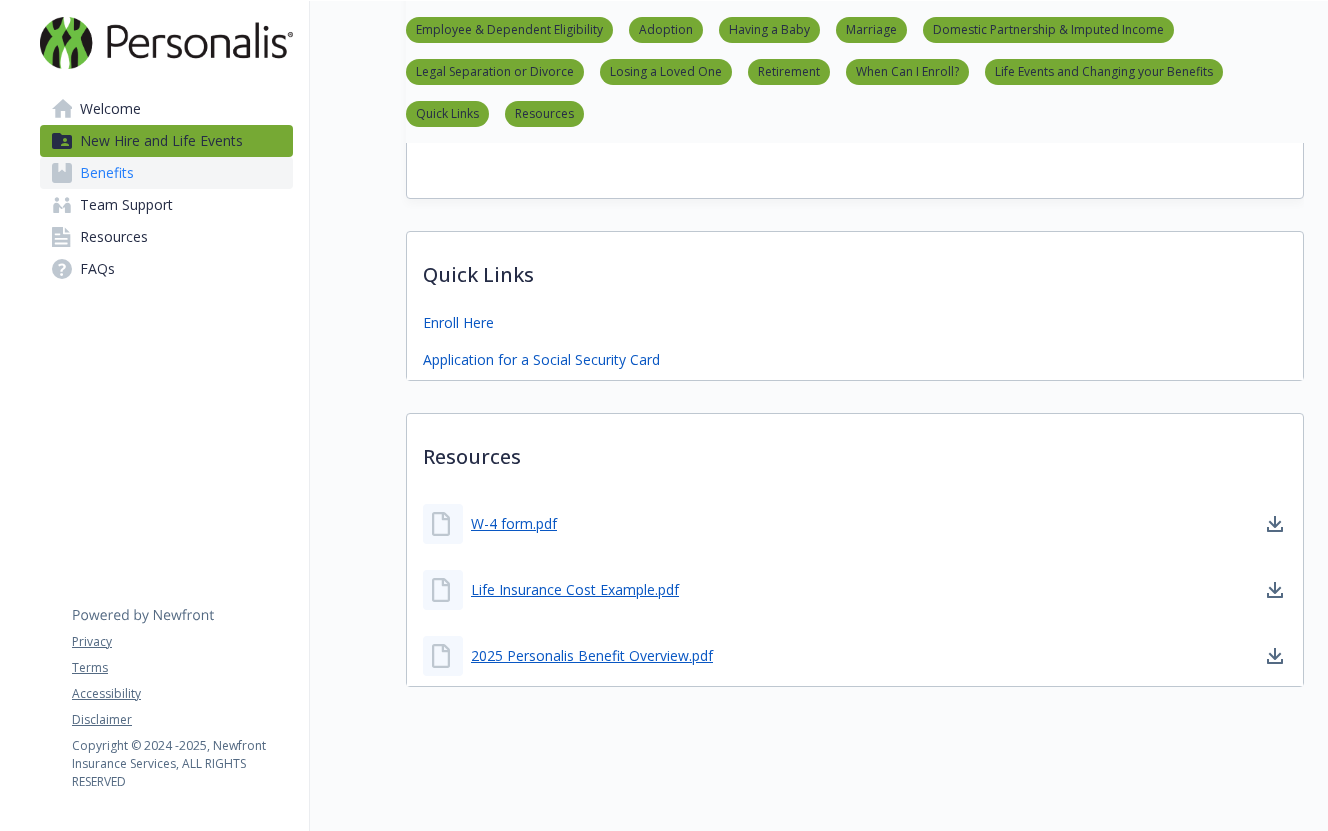 click on "Benefits" at bounding box center [107, 173] 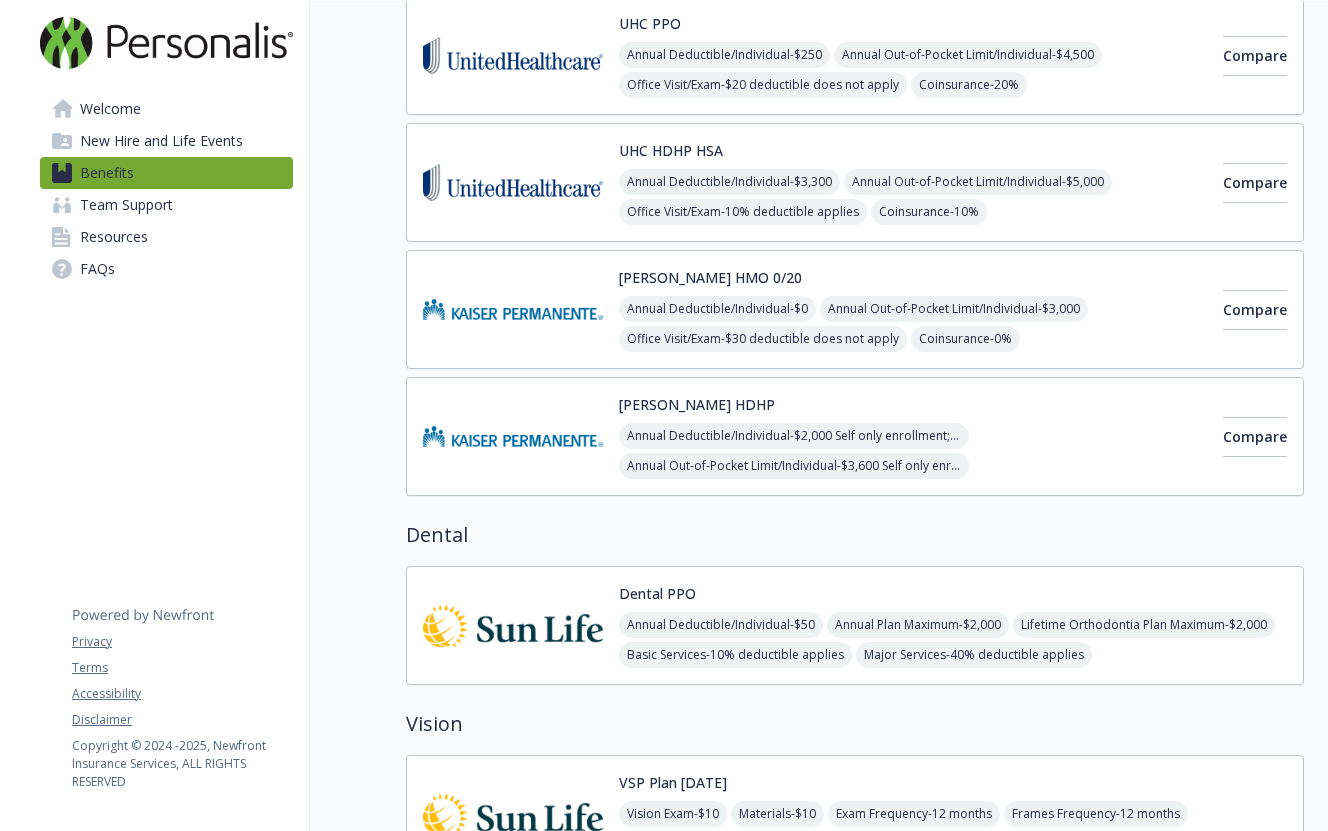 scroll, scrollTop: 185, scrollLeft: 0, axis: vertical 